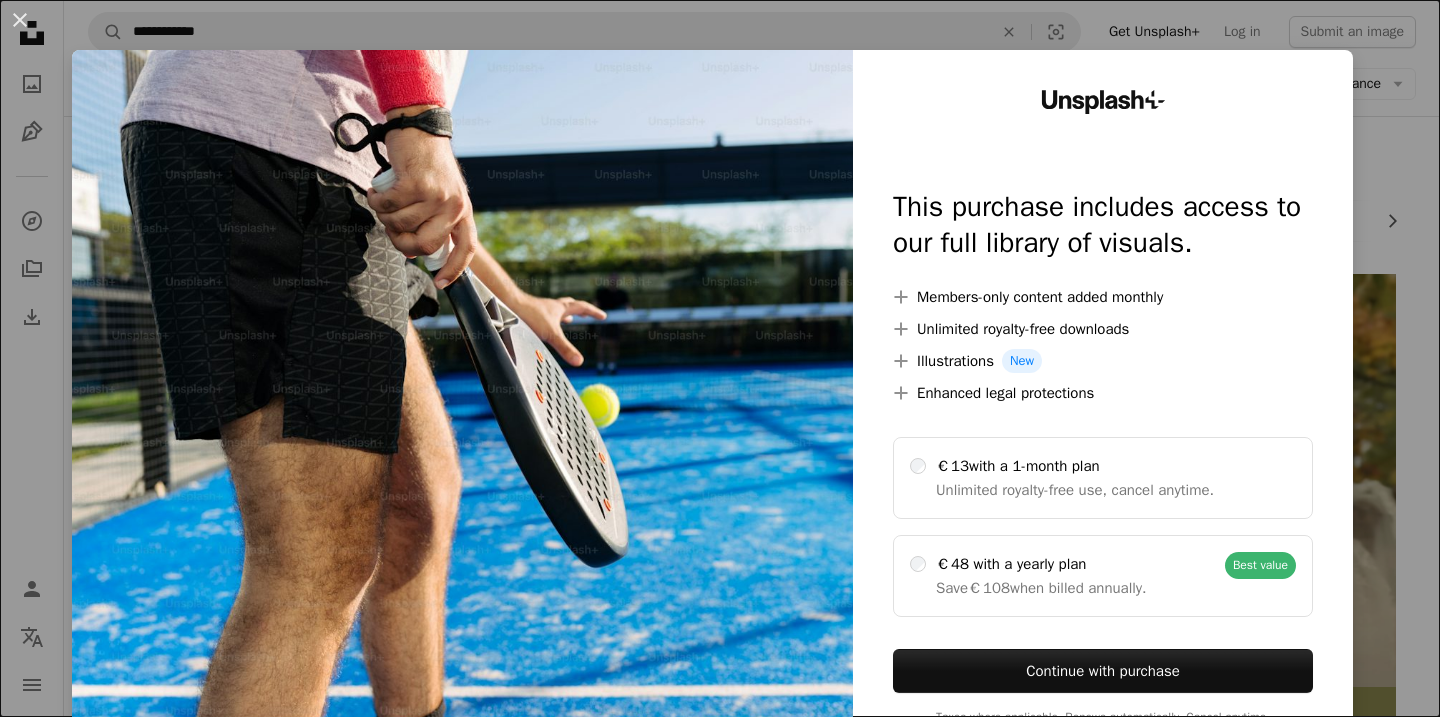 scroll, scrollTop: 0, scrollLeft: 0, axis: both 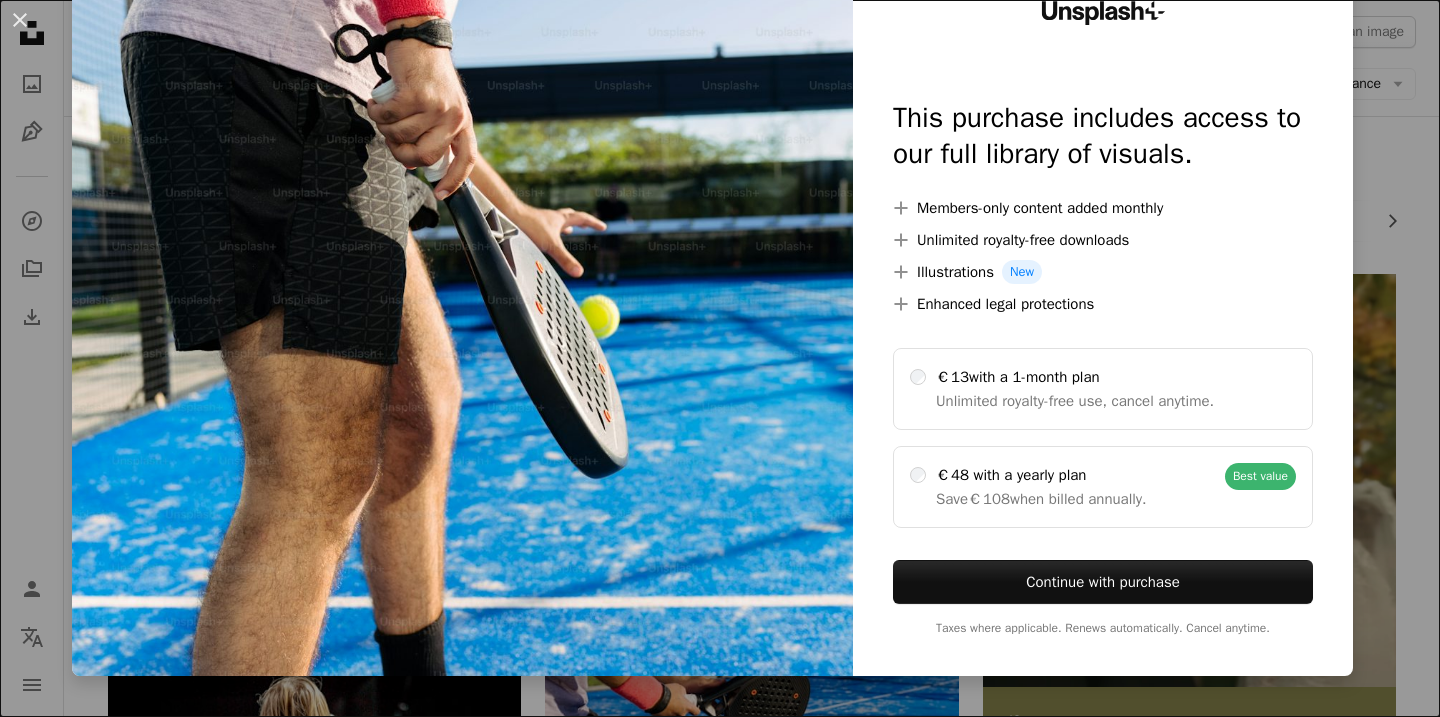 click on "An X shape Unsplash+ This purchase includes access to our full library of visuals. A plus sign Members-only content added monthly A plus sign Unlimited royalty-free downloads A plus sign Illustrations  New A plus sign Enhanced legal protections €13  with a 1-month plan Unlimited royalty-free use, cancel anytime. €48   with a yearly plan Save  €108  when billed annually. Best value Continue with purchase Taxes where applicable. Renews automatically. Cancel anytime." at bounding box center [720, 358] 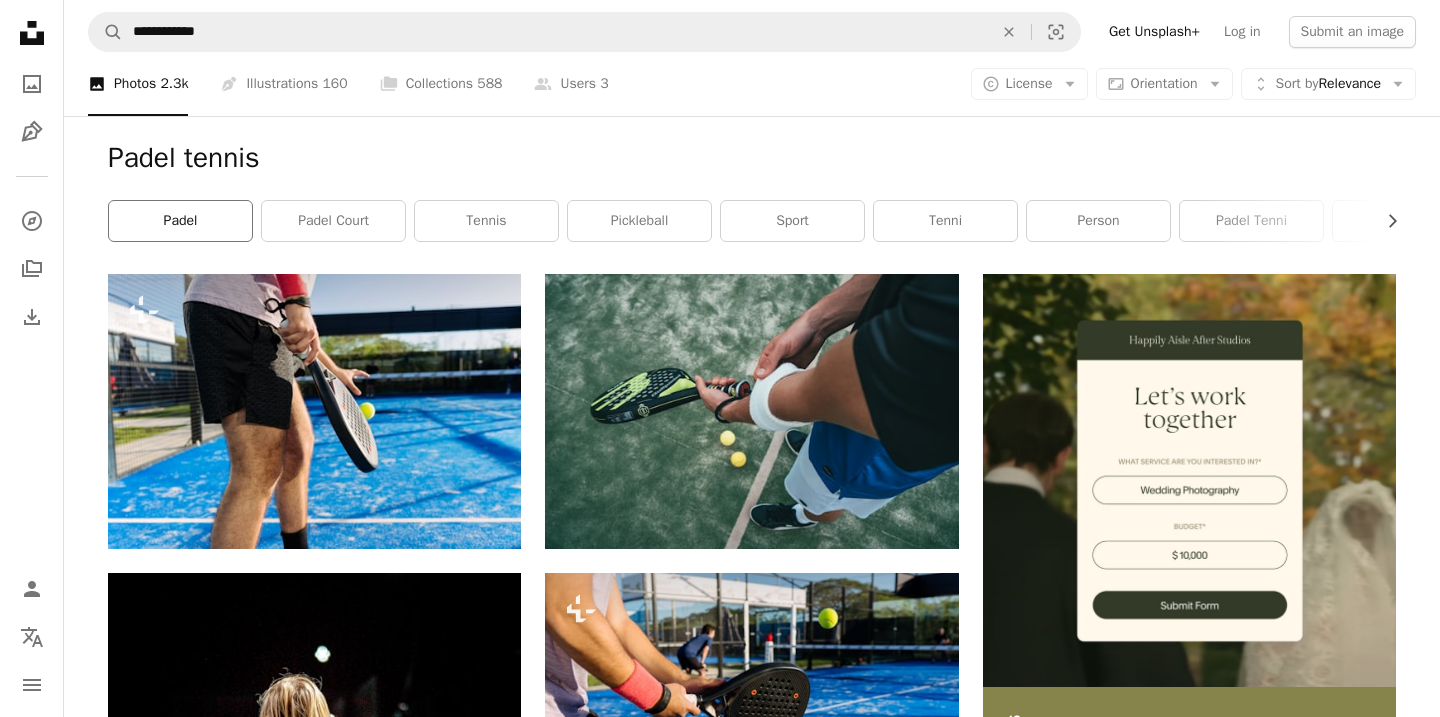 click on "padel" at bounding box center [180, 221] 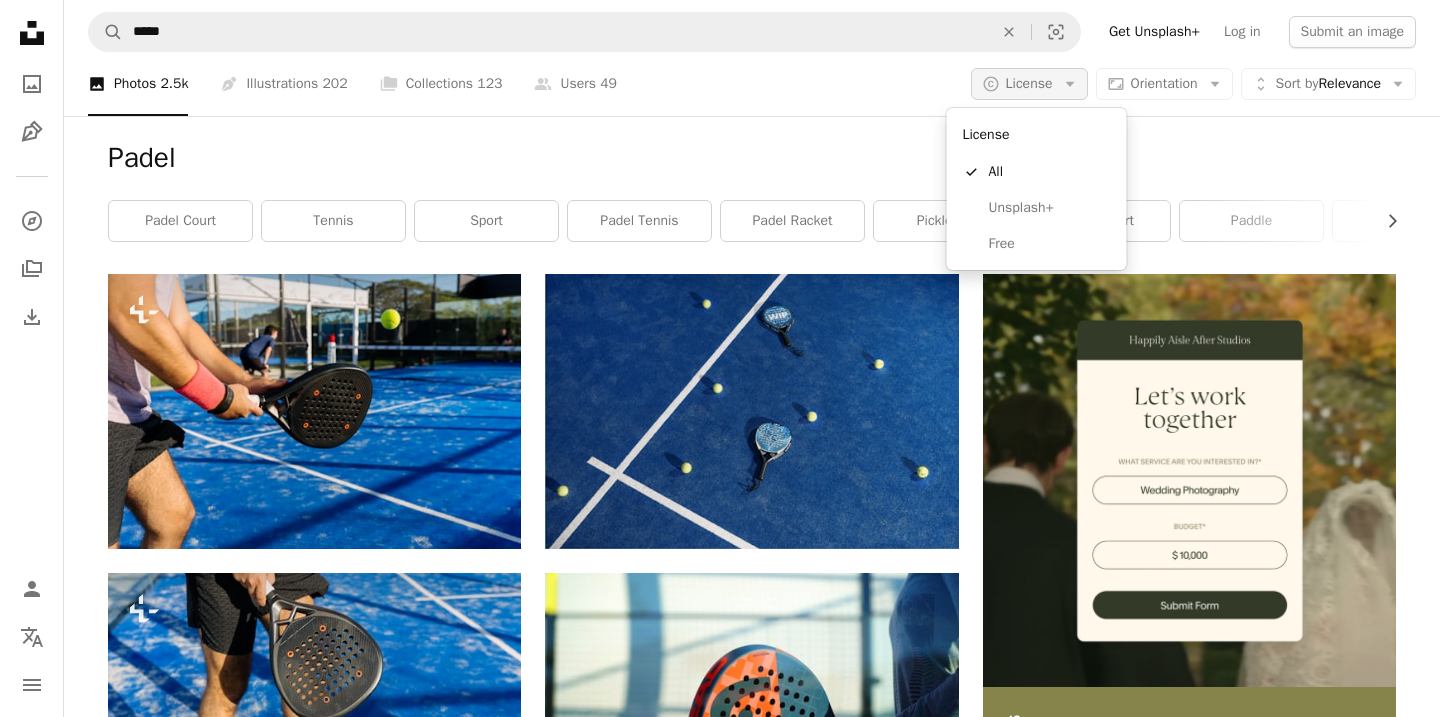 click on "A copyright icon © License Arrow down" at bounding box center (1029, 84) 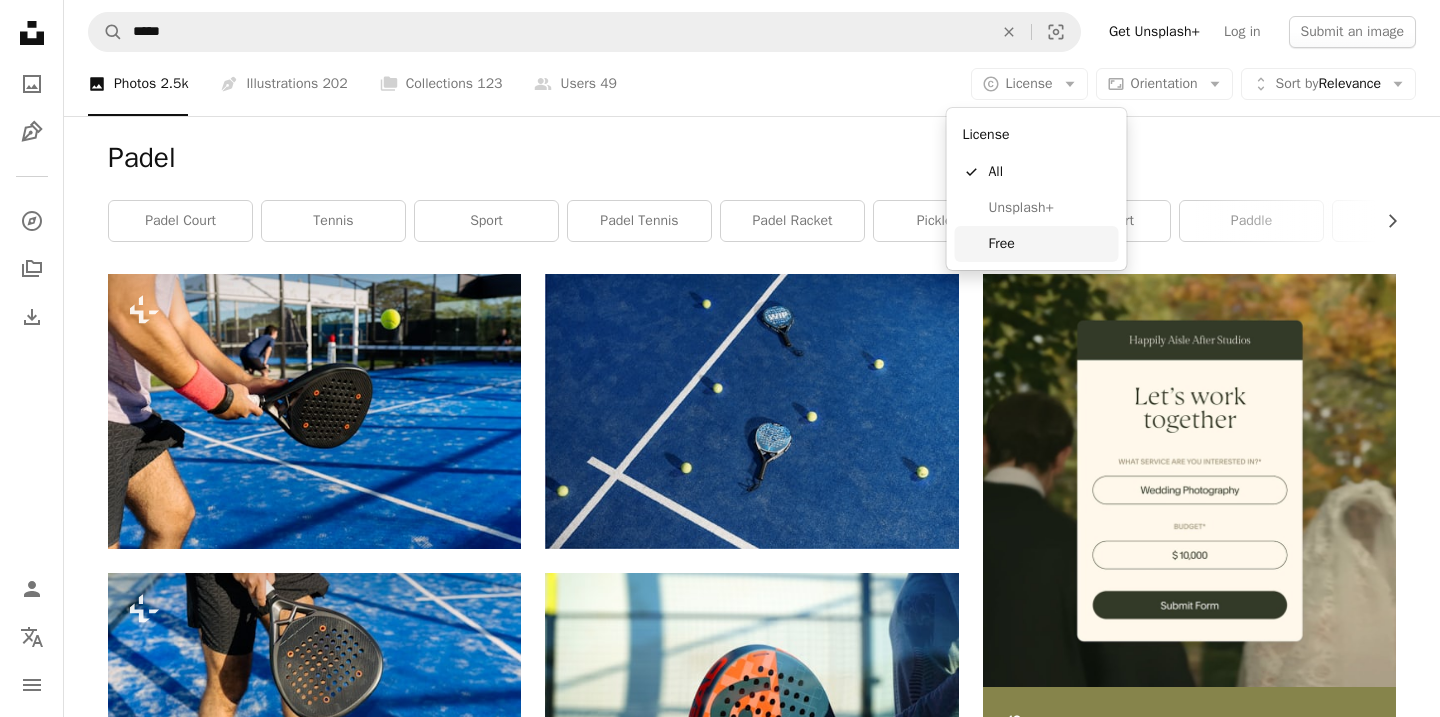 click on "Free" at bounding box center [1050, 244] 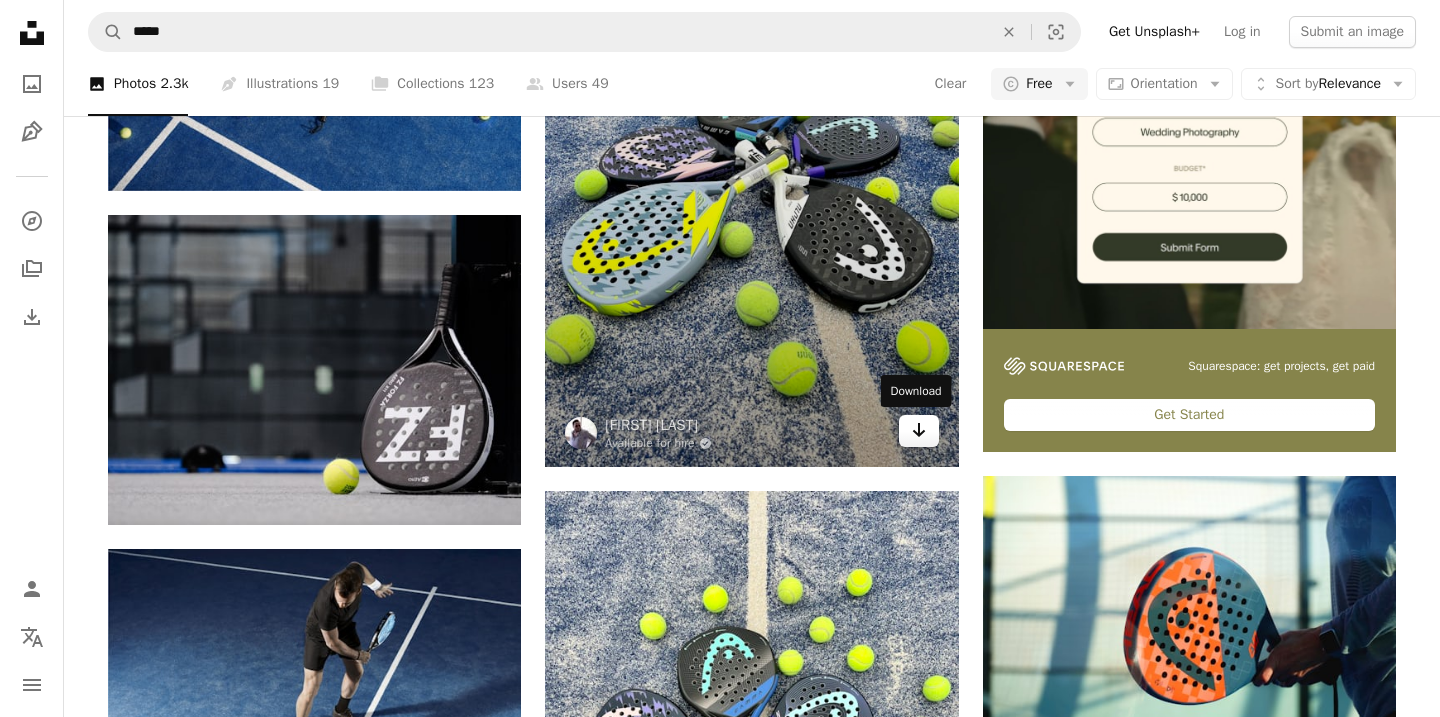 scroll, scrollTop: 359, scrollLeft: 0, axis: vertical 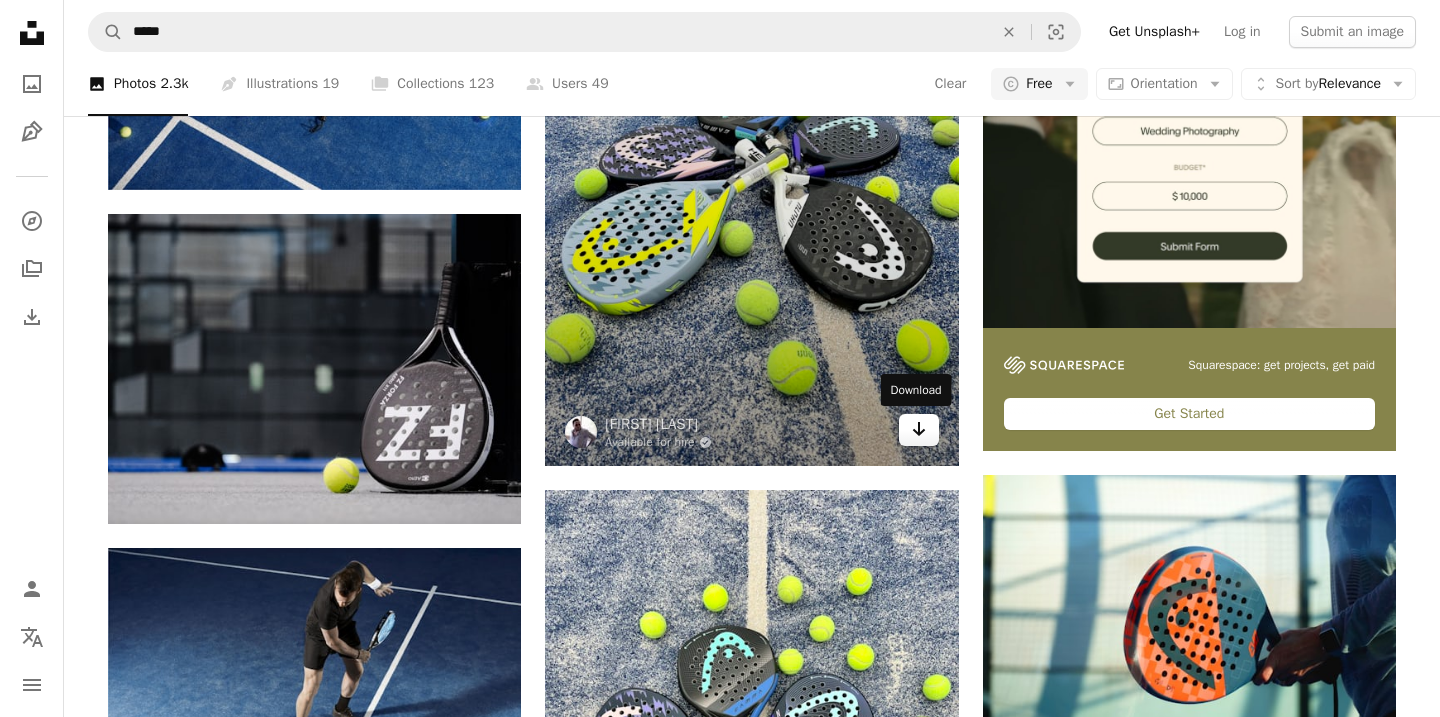 click on "Arrow pointing down" 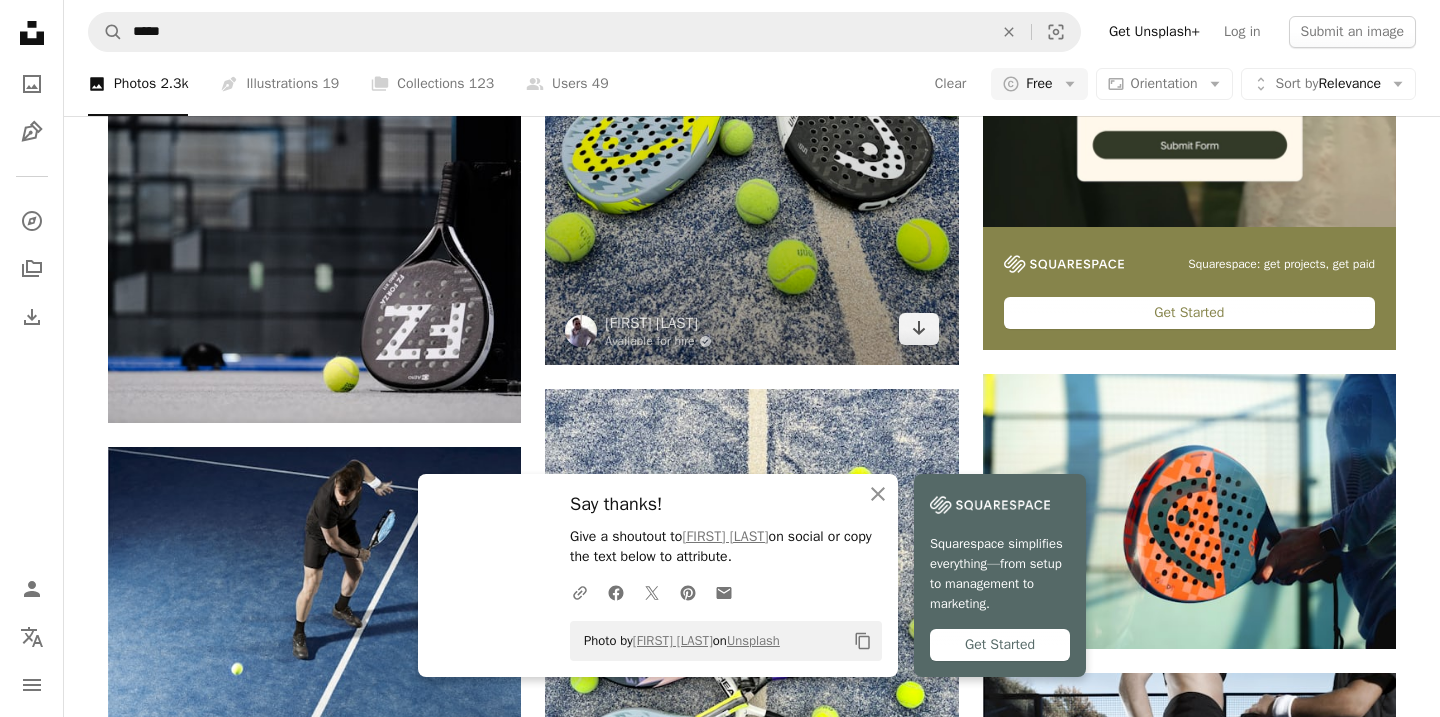 scroll, scrollTop: 467, scrollLeft: 0, axis: vertical 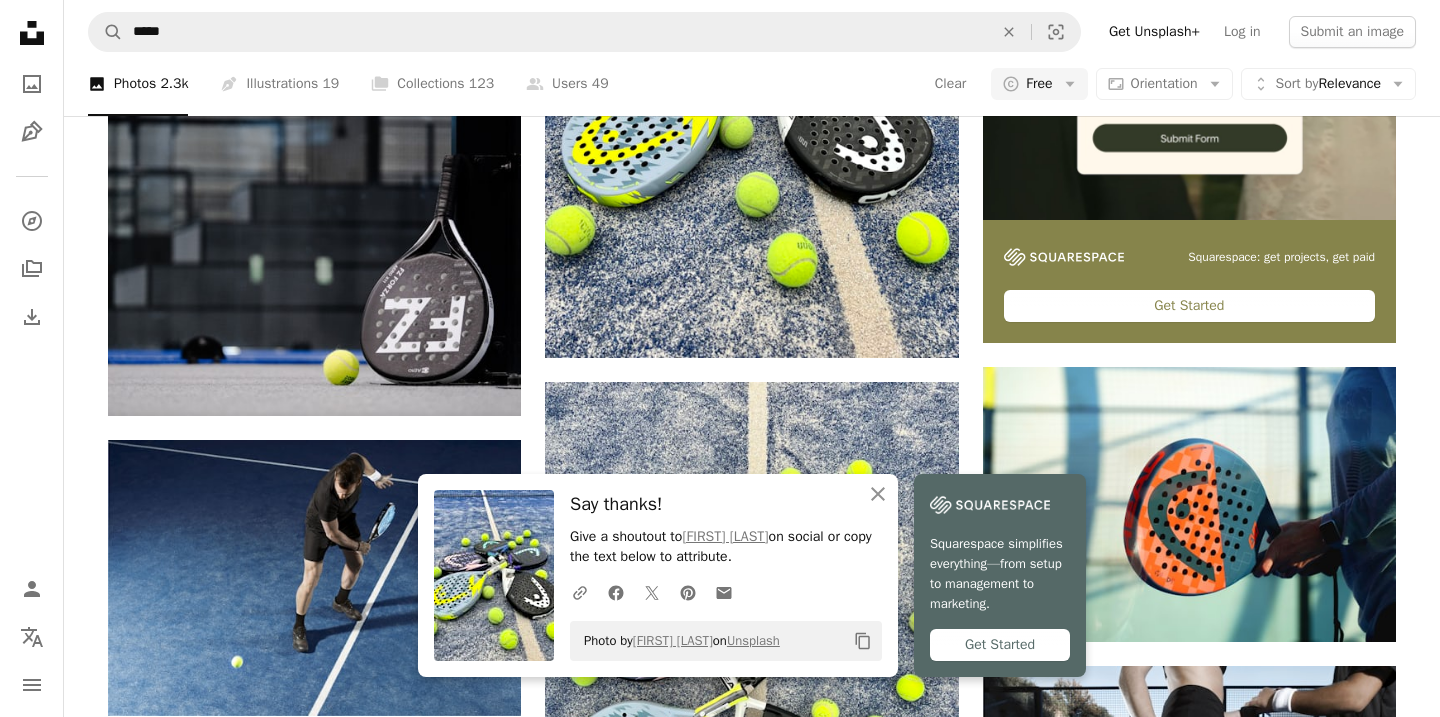 click on "A heart A plus sign [FIRST] [LAST] Arrow pointing down A heart A plus sign [FIRST] [LAST] Available for hire A checkmark inside of a circle Arrow pointing down A heart A plus sign [FIRST] [LAST] Arrow pointing down A heart A plus sign [FIRST] [LAST] Arrow pointing down A heart A plus sign [FIRST] [LAST] Available for hire A checkmark inside of a circle Arrow pointing down A heart A plus sign Welcome Available for hire A checkmark inside of a circle Arrow pointing down A heart A plus sign [FIRST] [LAST] Available for hire A checkmark inside of a circle Arrow pointing down A heart A plus sign [FIRST] [LAST] Available for hire A checkmark inside of a circle Arrow pointing down A heart A plus sign [FIRST] [LAST] Arrow pointing down A heart A plus sign [FIRST] [LAST] Arrow pointing down A heart A plus sign [FIRST] [LAST] Arrow pointing down Squarespace: get projects, get paid Get Started A heart A plus sign [FIRST] [LAST] Available for hire A checkmark inside of a circle Arrow pointing down" at bounding box center (752, 1440) 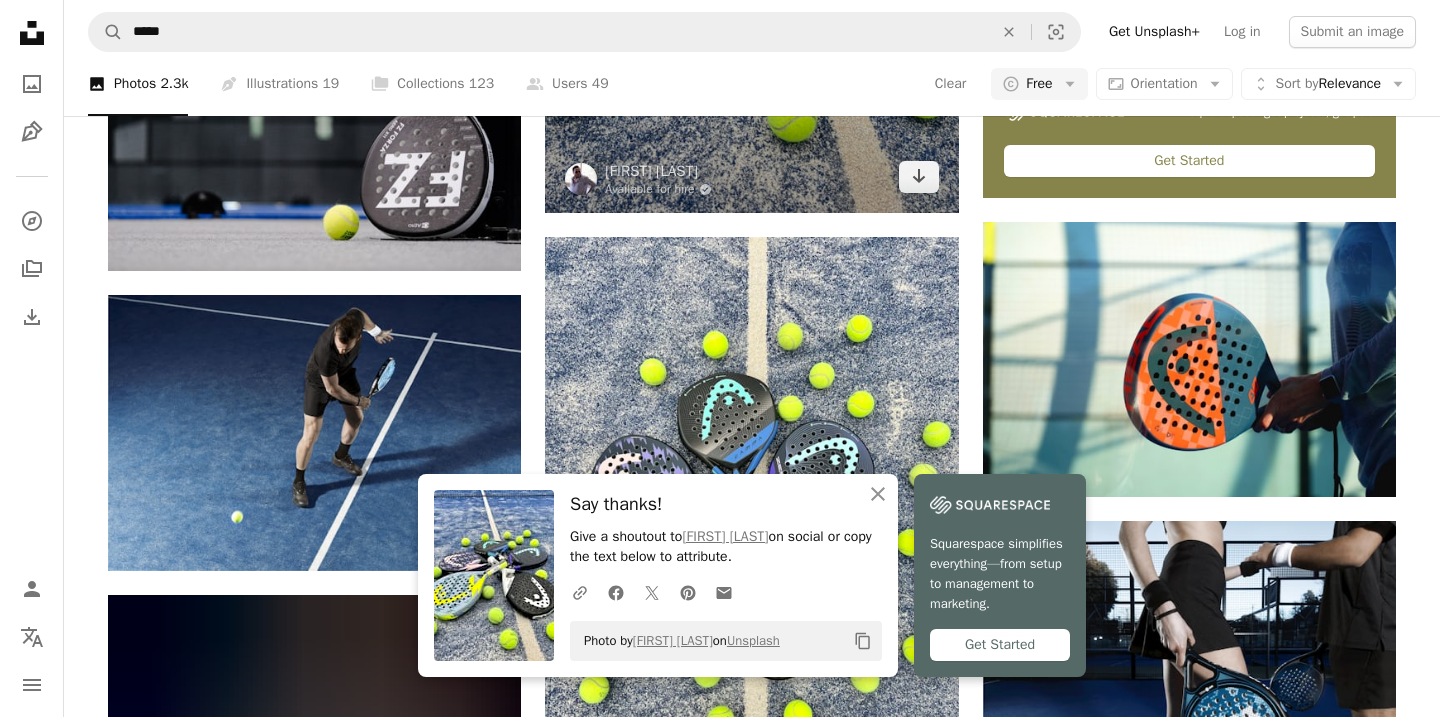scroll, scrollTop: 613, scrollLeft: 0, axis: vertical 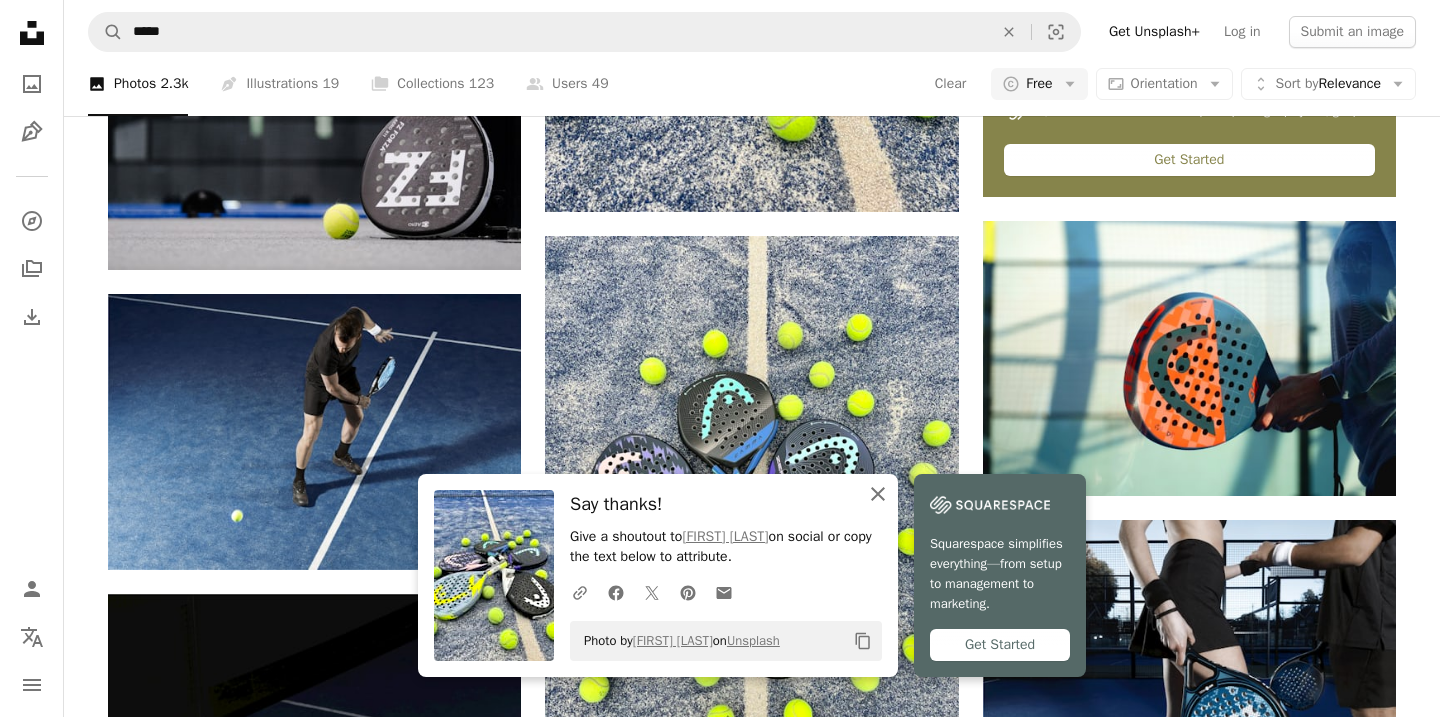 click on "An X shape" 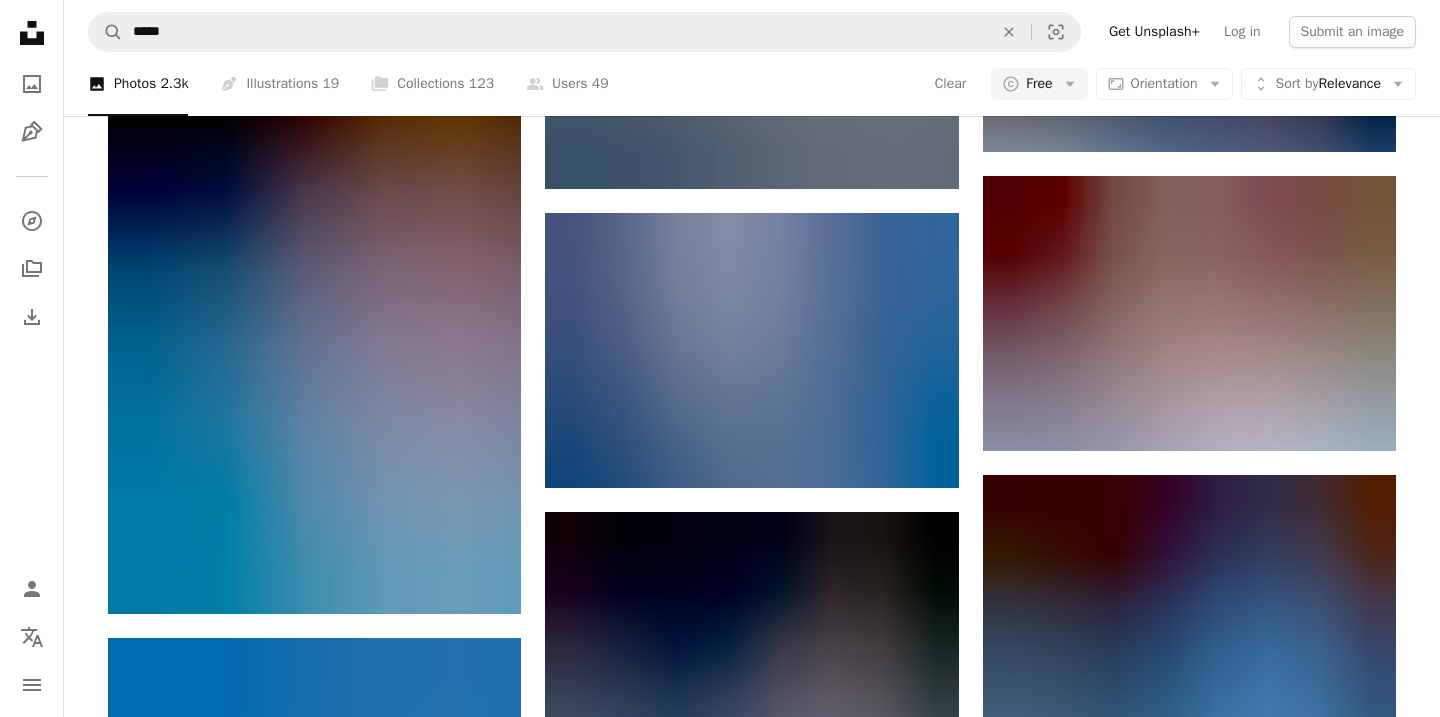 scroll, scrollTop: 1869, scrollLeft: 0, axis: vertical 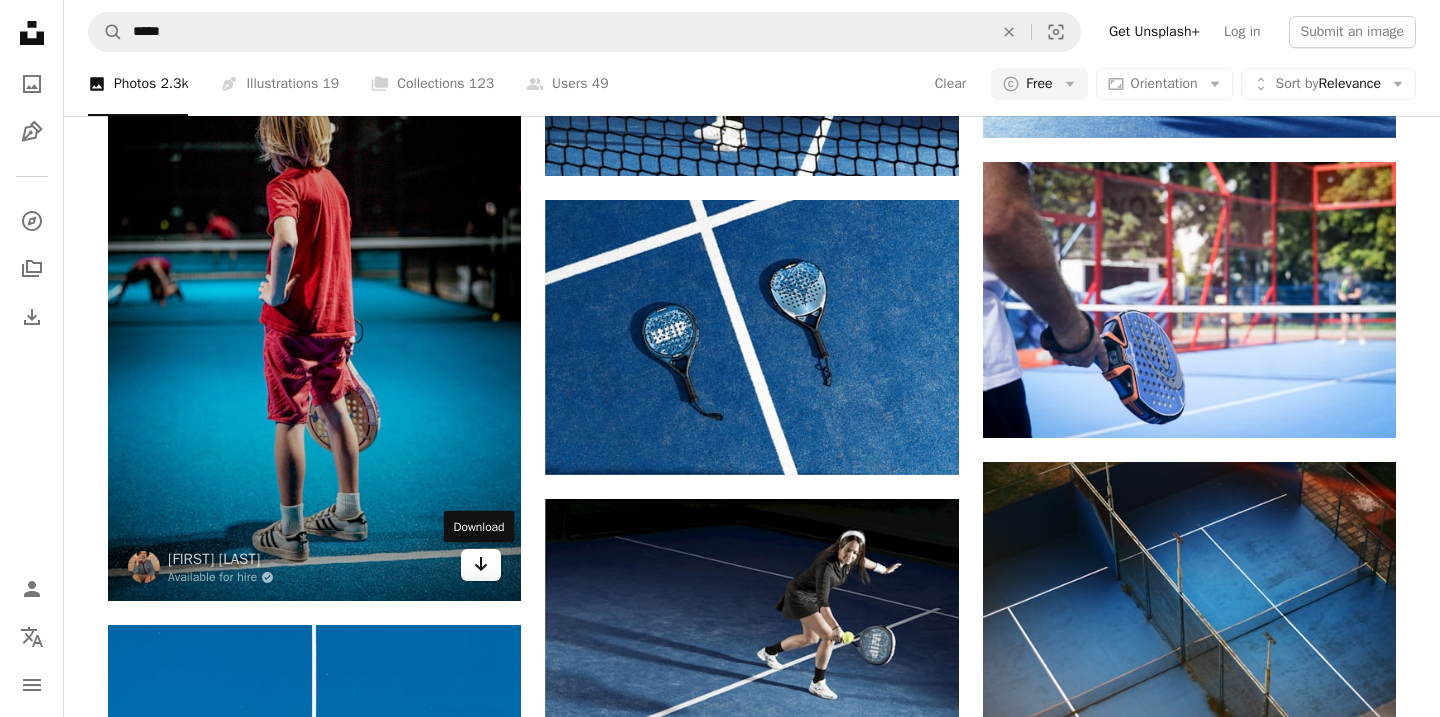 click on "Arrow pointing down" 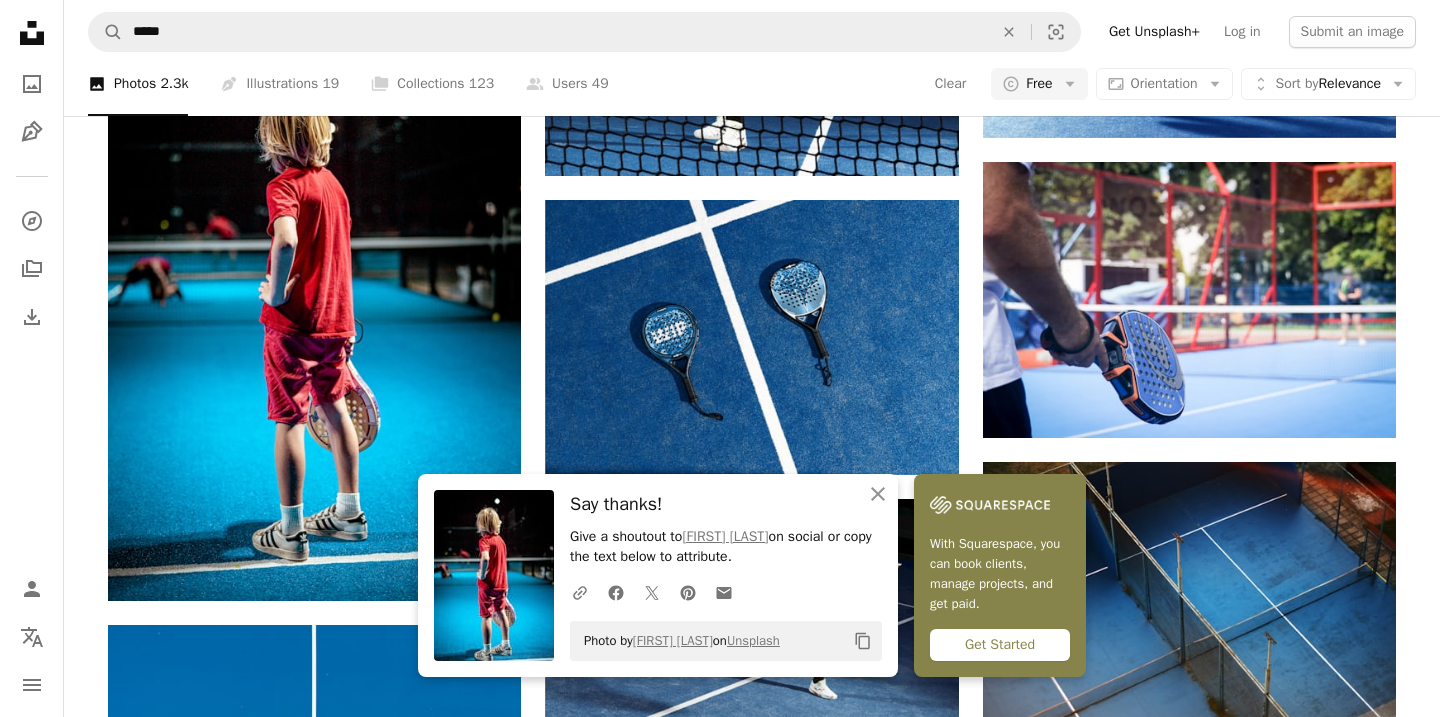 click on "A heart A plus sign [FIRST] [LAST] Arrow pointing down A heart A plus sign [FIRST] [LAST] Available for hire A checkmark inside of a circle Arrow pointing down A heart A plus sign [FIRST] [LAST] Arrow pointing down A heart A plus sign [FIRST] [LAST] Arrow pointing down A heart A plus sign [FIRST] [LAST] Available for hire A checkmark inside of a circle Arrow pointing down A heart A plus sign Welcome Available for hire A checkmark inside of a circle Arrow pointing down A heart A plus sign [FIRST] [LAST] Available for hire A checkmark inside of a circle Arrow pointing down A heart A plus sign [FIRST] [LAST] Available for hire A checkmark inside of a circle Arrow pointing down A heart A plus sign [FIRST] [LAST] Arrow pointing down A heart A plus sign [FIRST] [LAST] Arrow pointing down A heart A plus sign [FIRST] [LAST] Arrow pointing down Squarespace: get projects, get paid Get Started A heart A plus sign [FIRST] [LAST] Available for hire A checkmark inside of a circle Arrow pointing down" at bounding box center (752, 37) 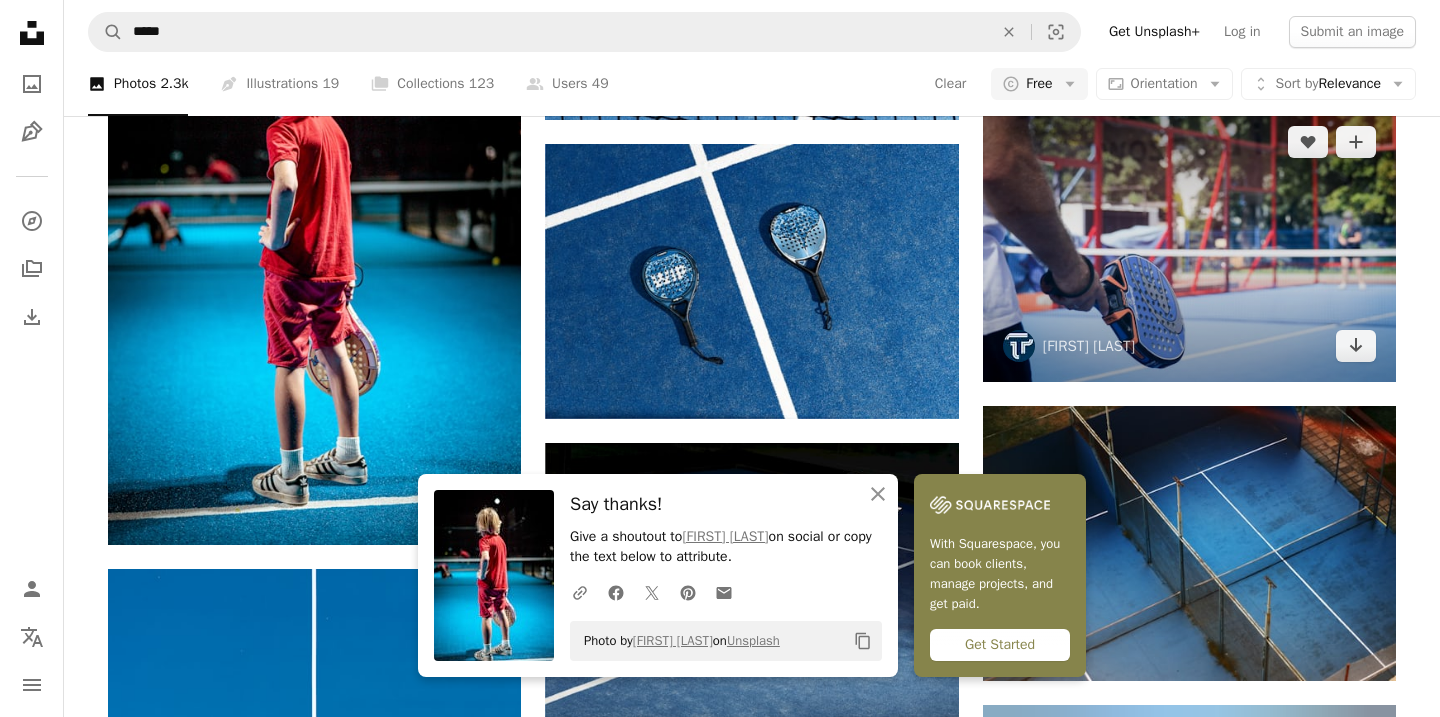 scroll, scrollTop: 1972, scrollLeft: 0, axis: vertical 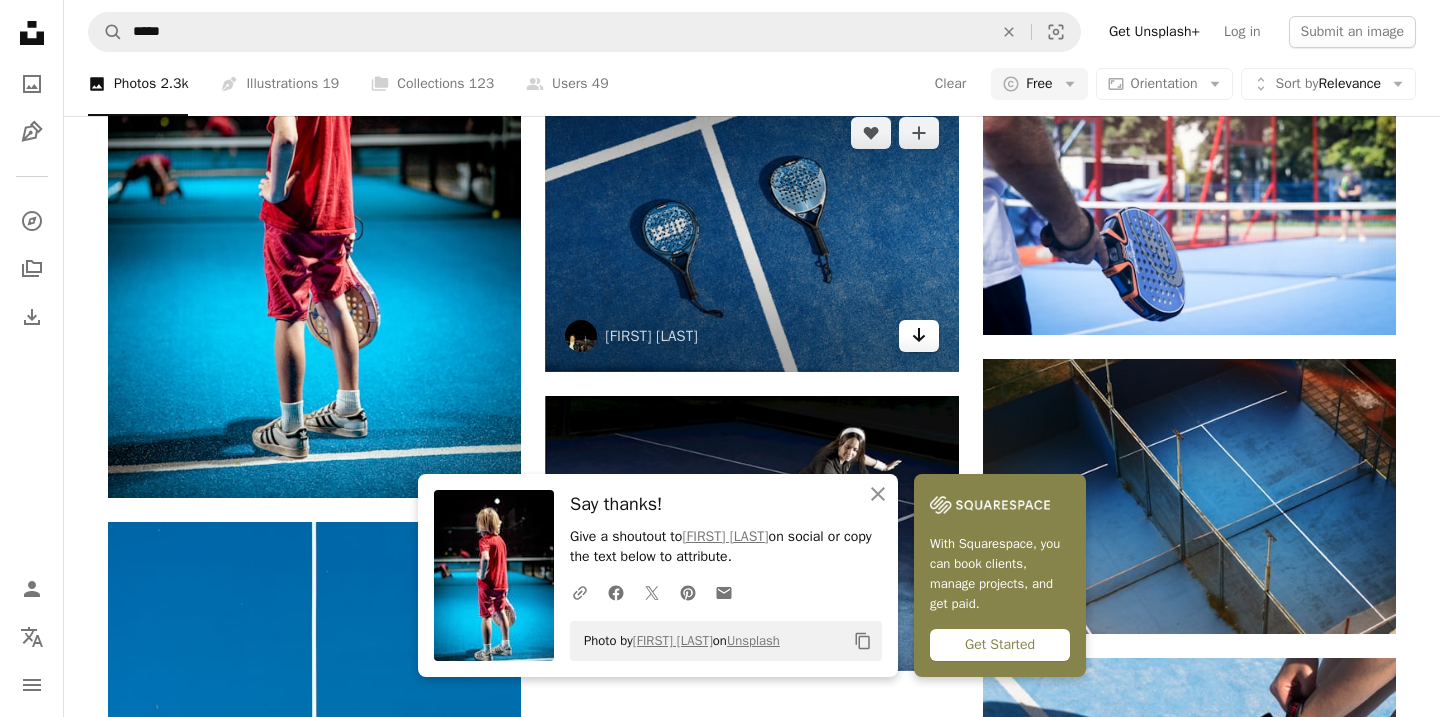 click on "Arrow pointing down" 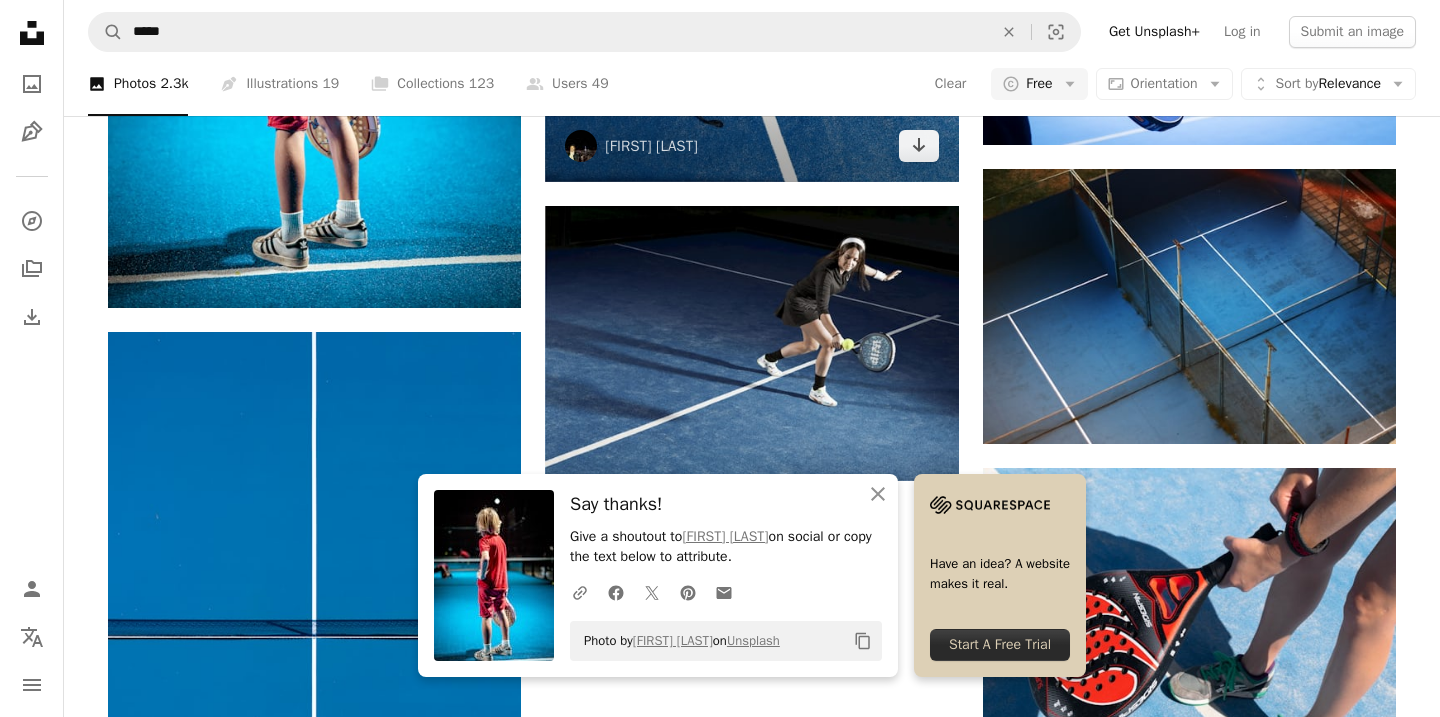 scroll, scrollTop: 2176, scrollLeft: 0, axis: vertical 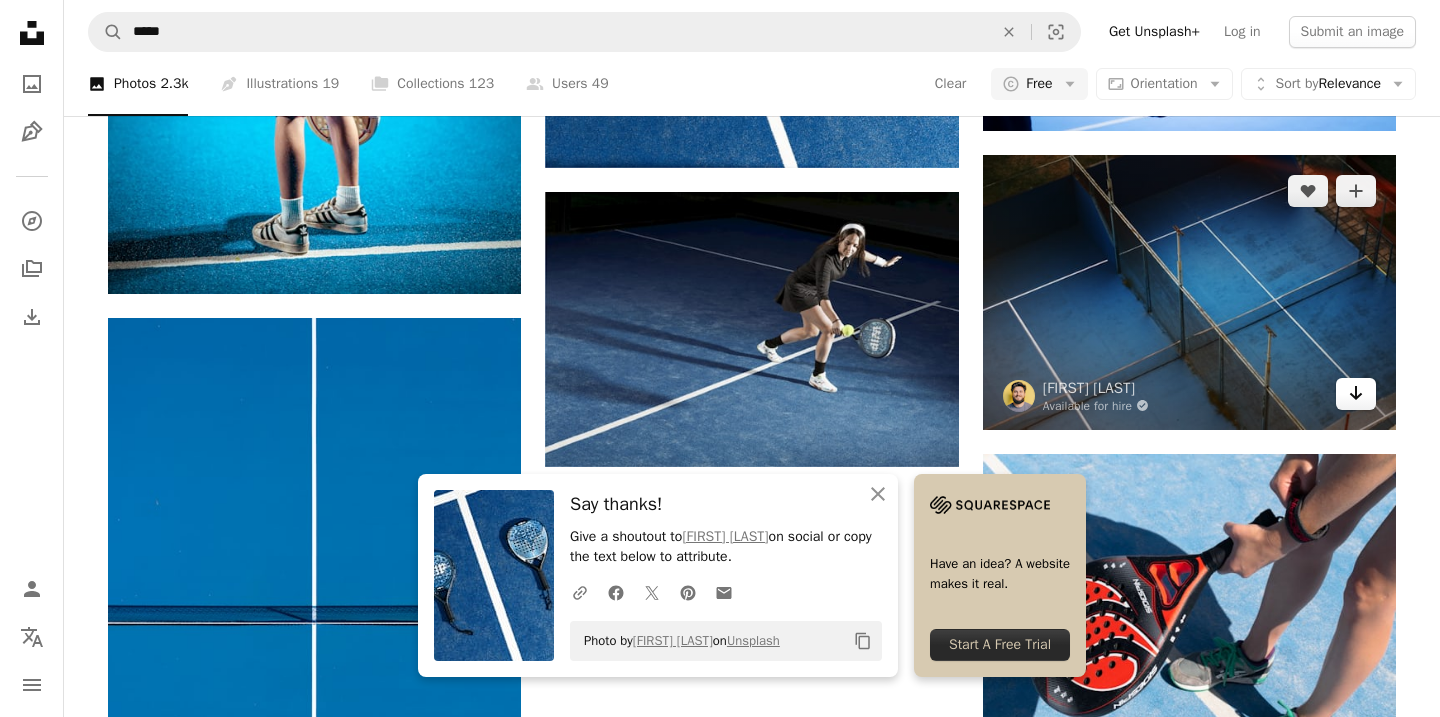 click on "Arrow pointing down" at bounding box center (1356, 394) 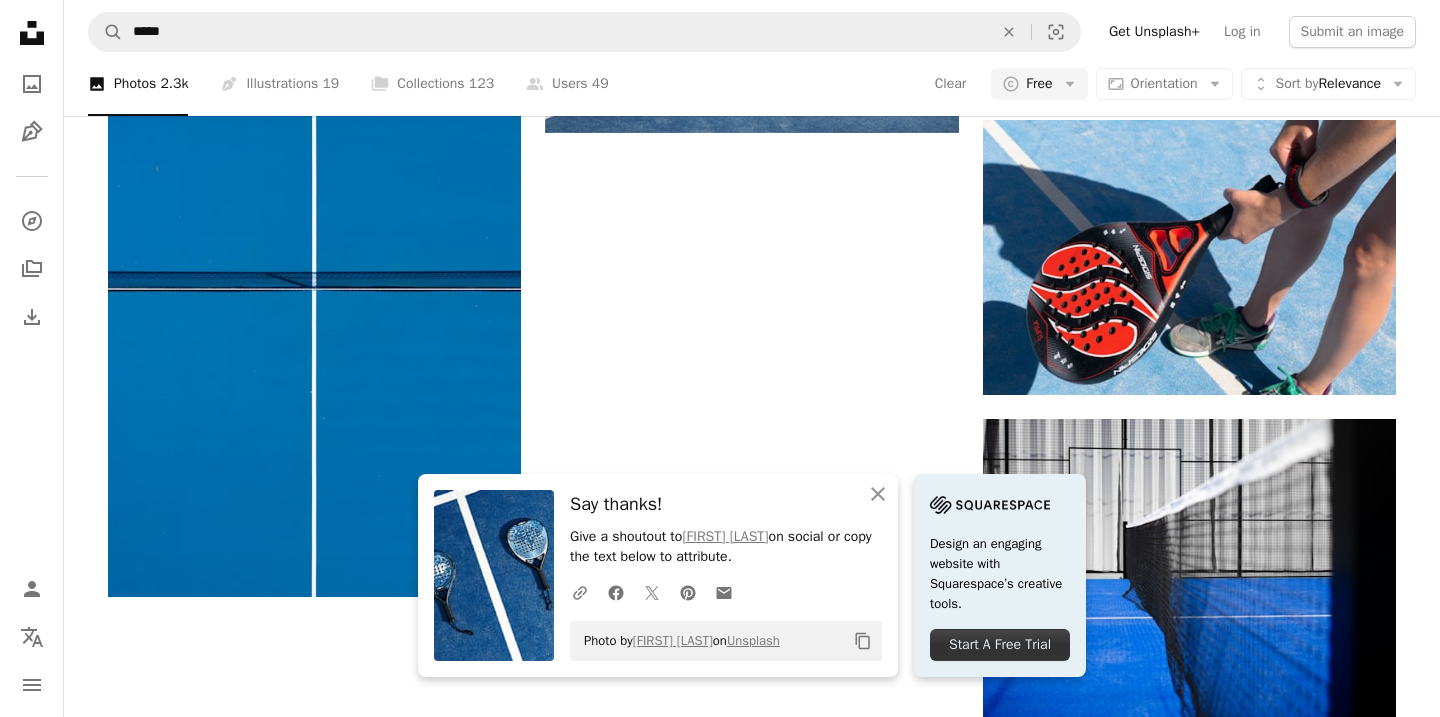 scroll, scrollTop: 2520, scrollLeft: 0, axis: vertical 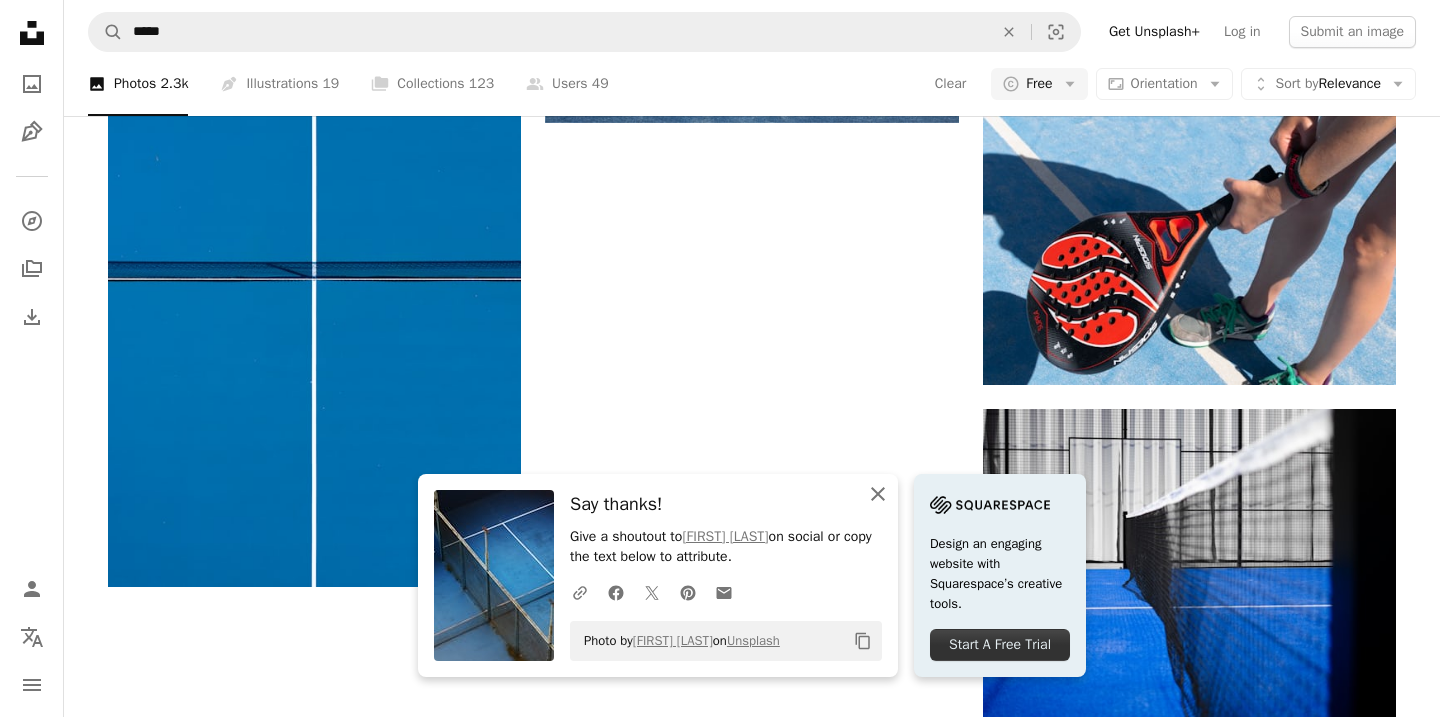 click on "An X shape" 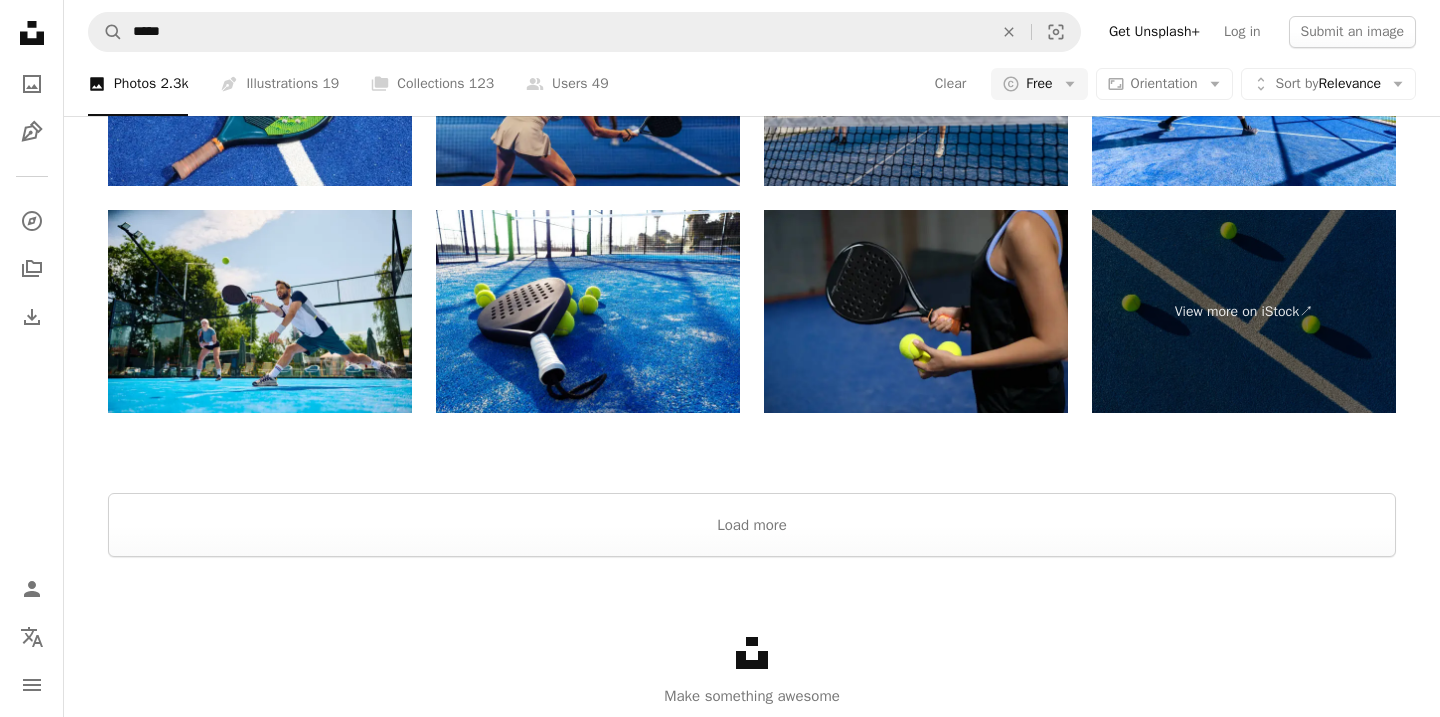 scroll, scrollTop: 3739, scrollLeft: 0, axis: vertical 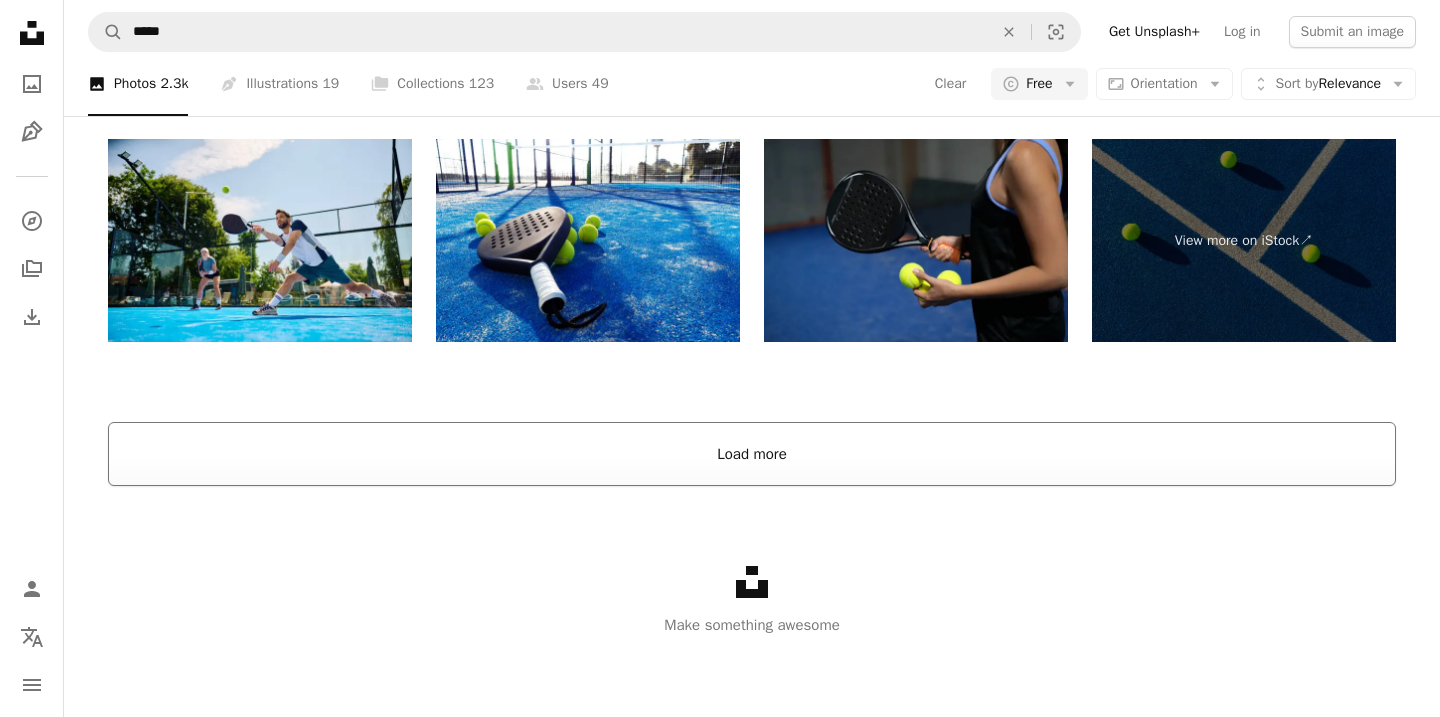 click on "Load more" at bounding box center (752, 454) 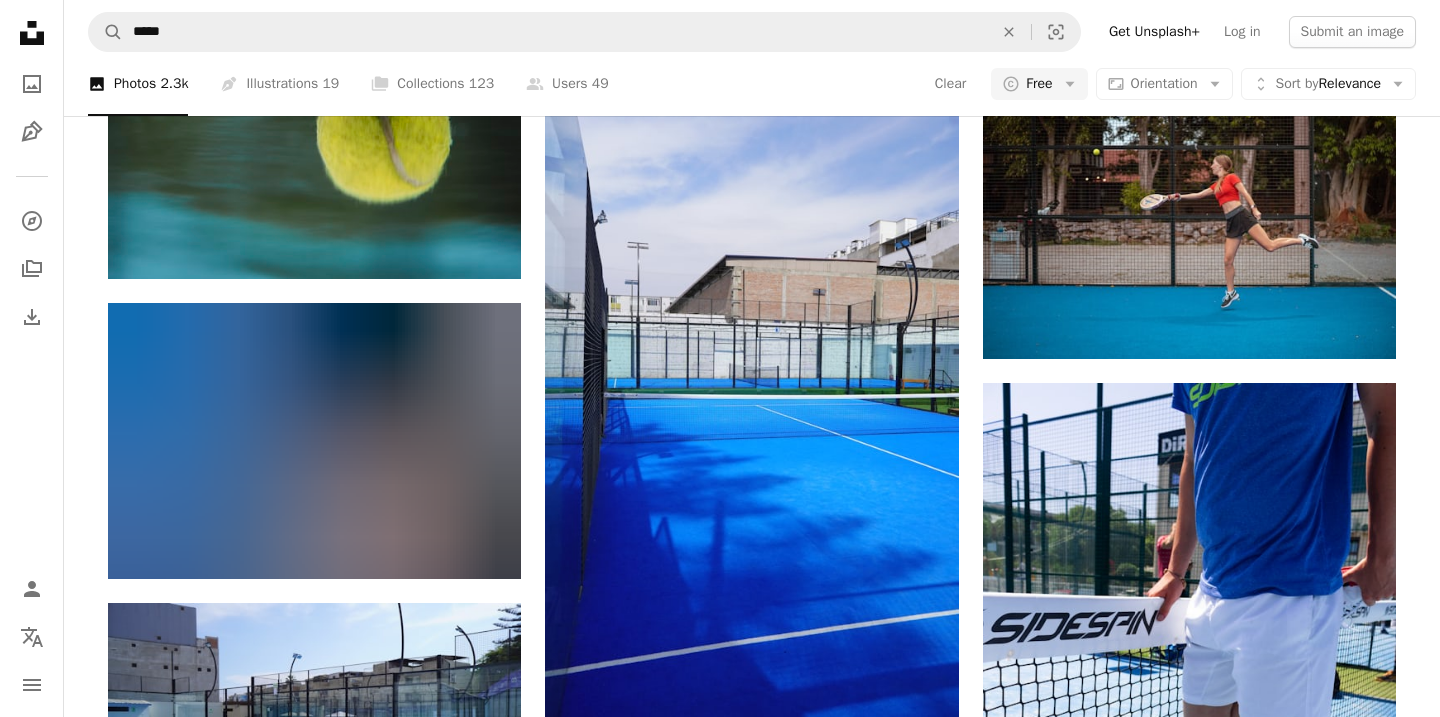 scroll, scrollTop: 5607, scrollLeft: 0, axis: vertical 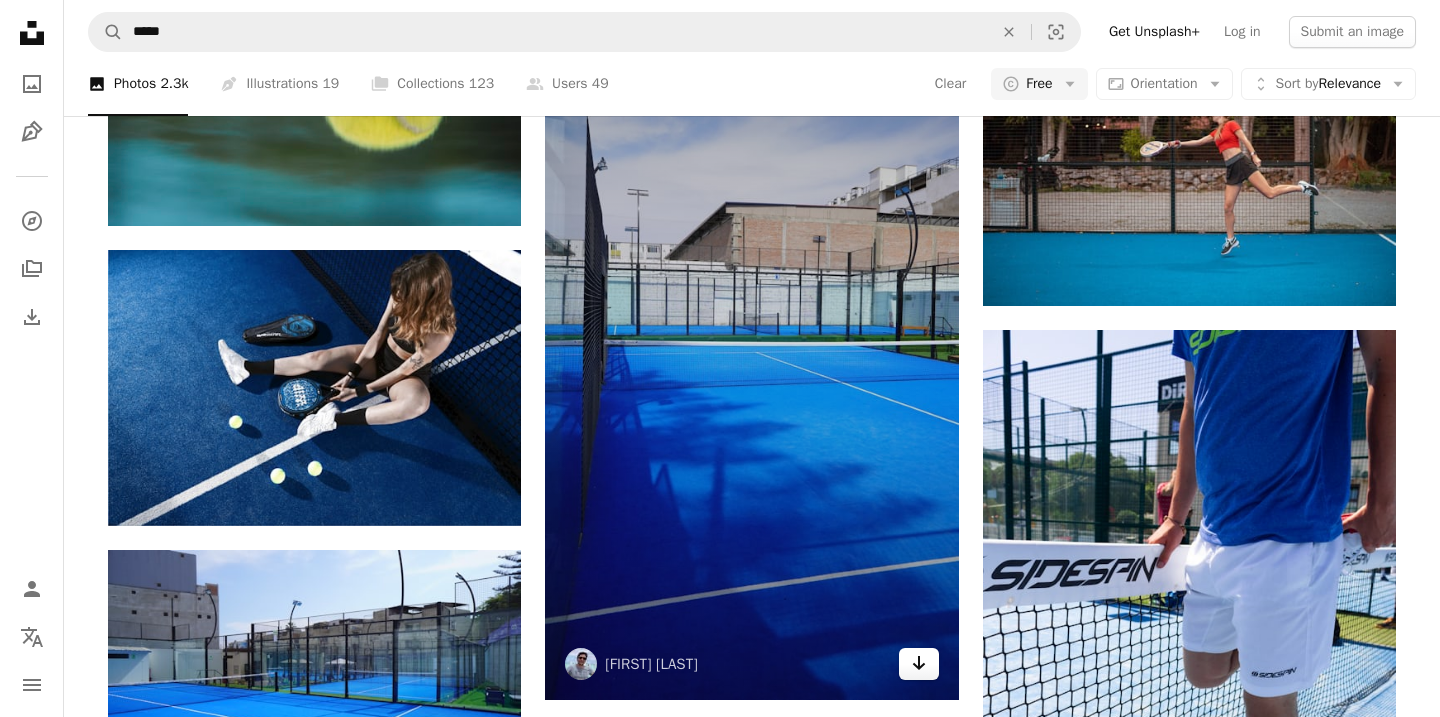 click on "Arrow pointing down" 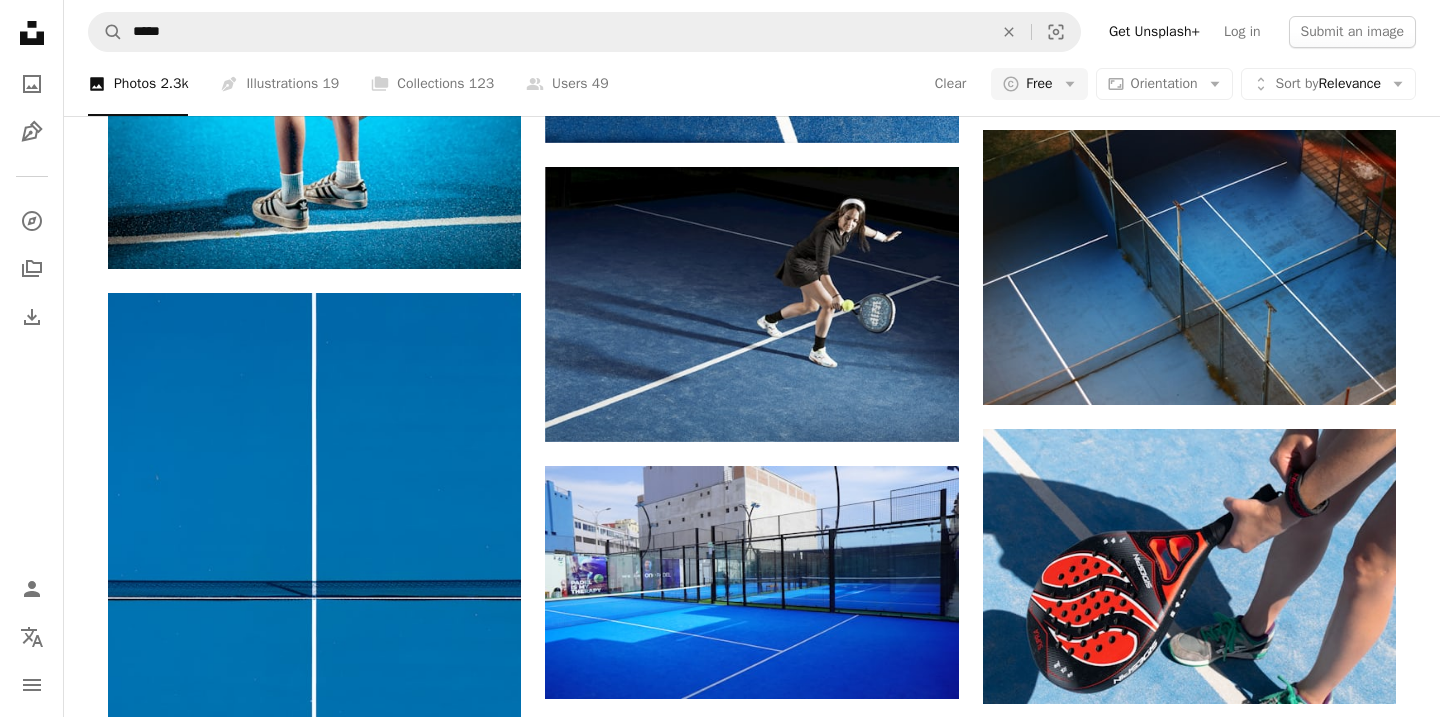 scroll, scrollTop: 0, scrollLeft: 0, axis: both 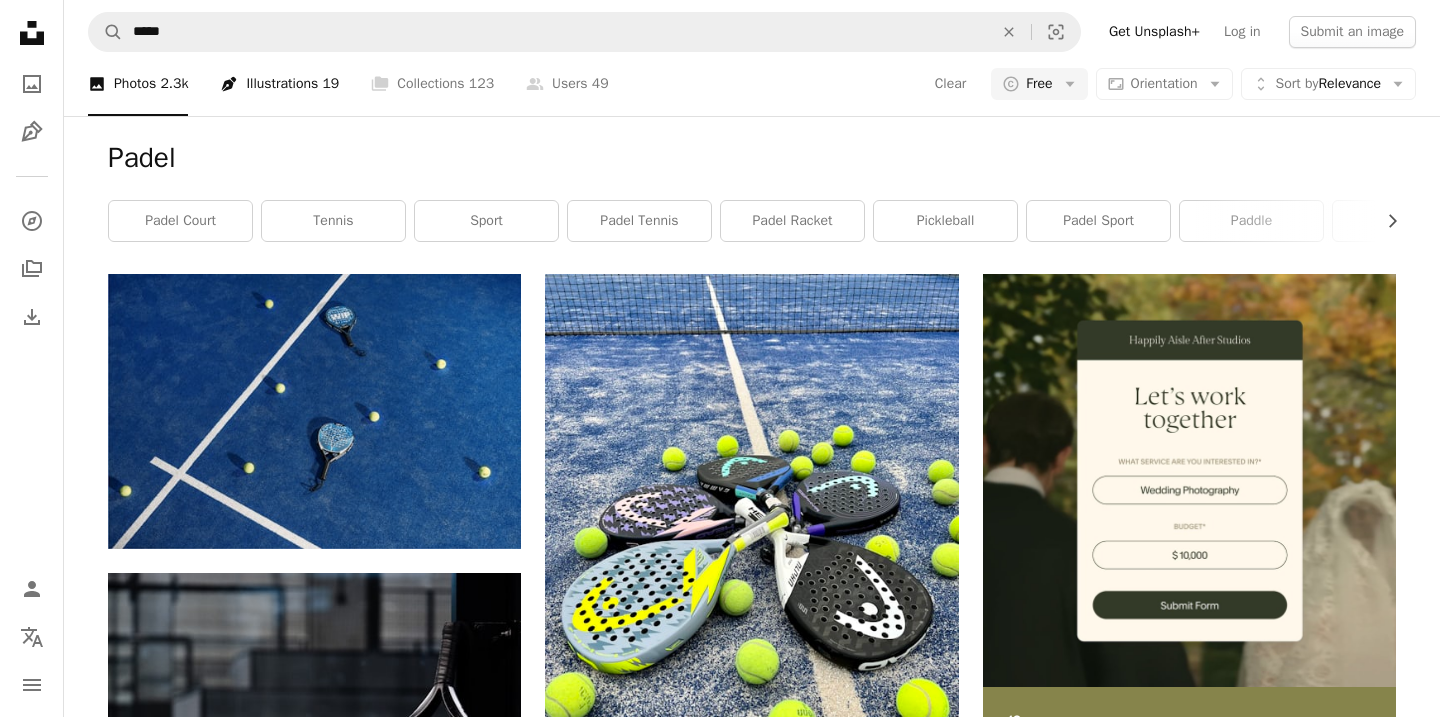 click on "Pen Tool Illustrations   19" at bounding box center (279, 84) 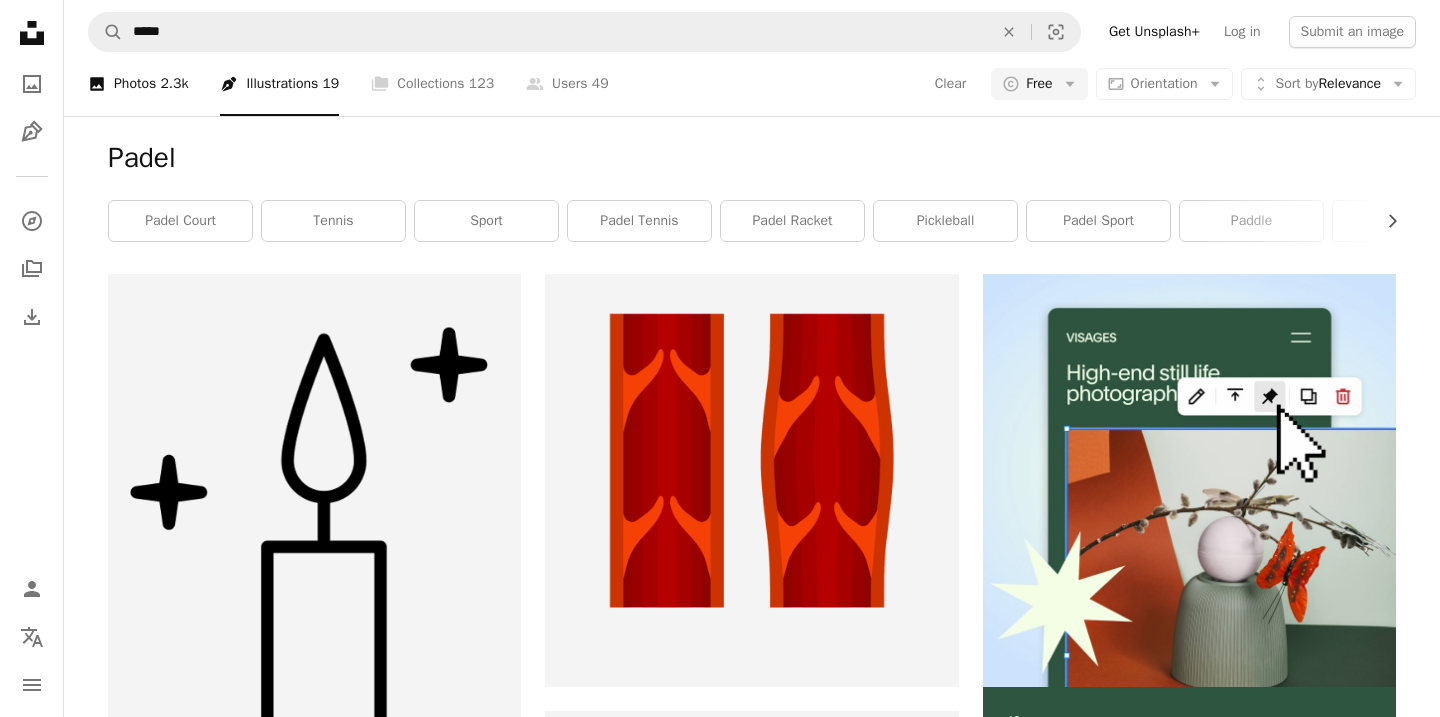 click on "A photo Photos   2.3k" at bounding box center (138, 84) 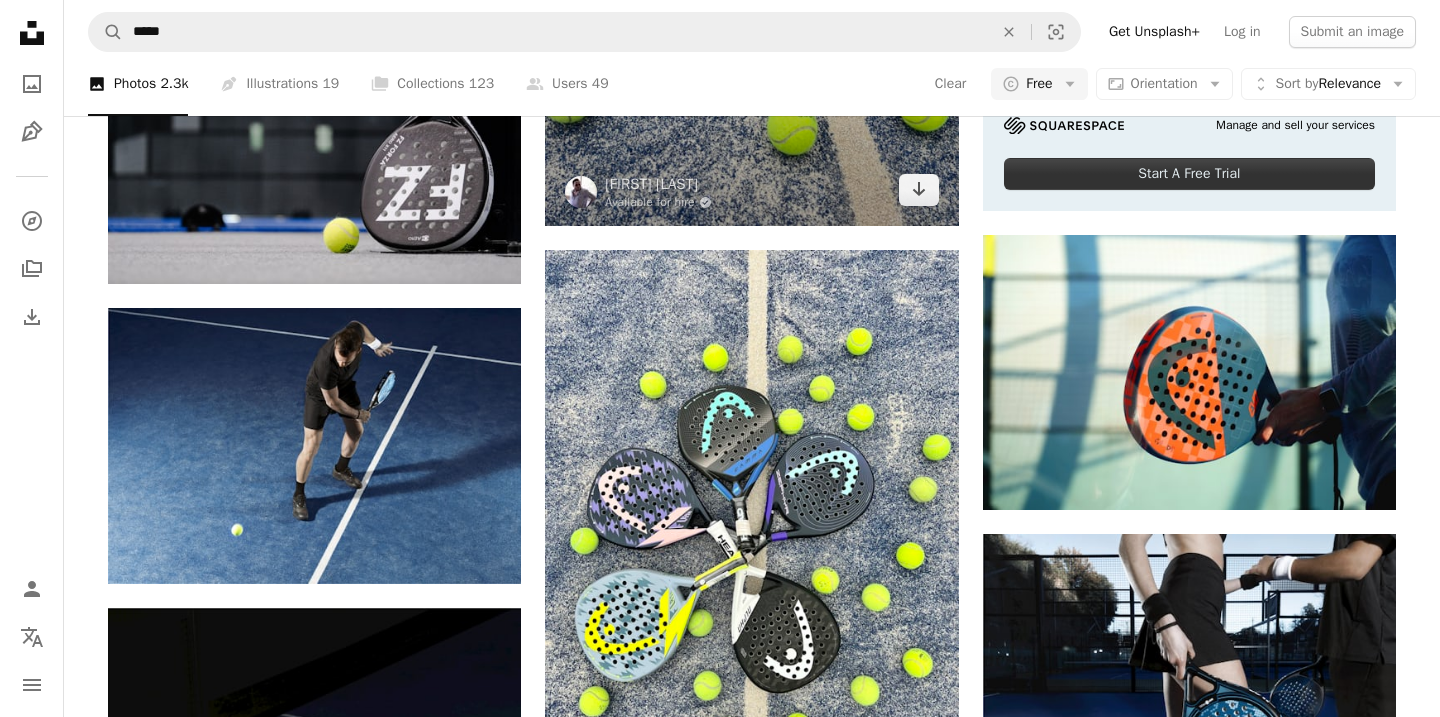 scroll, scrollTop: 0, scrollLeft: 0, axis: both 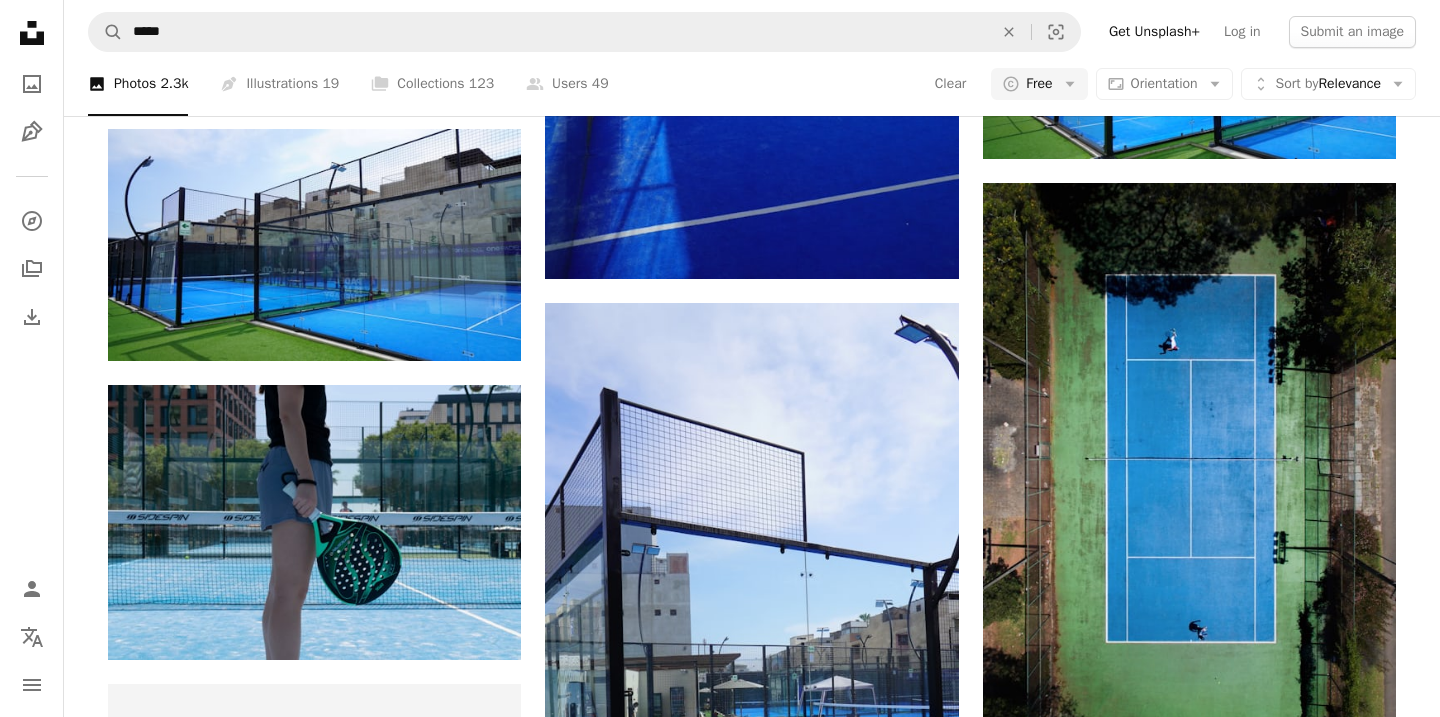 click 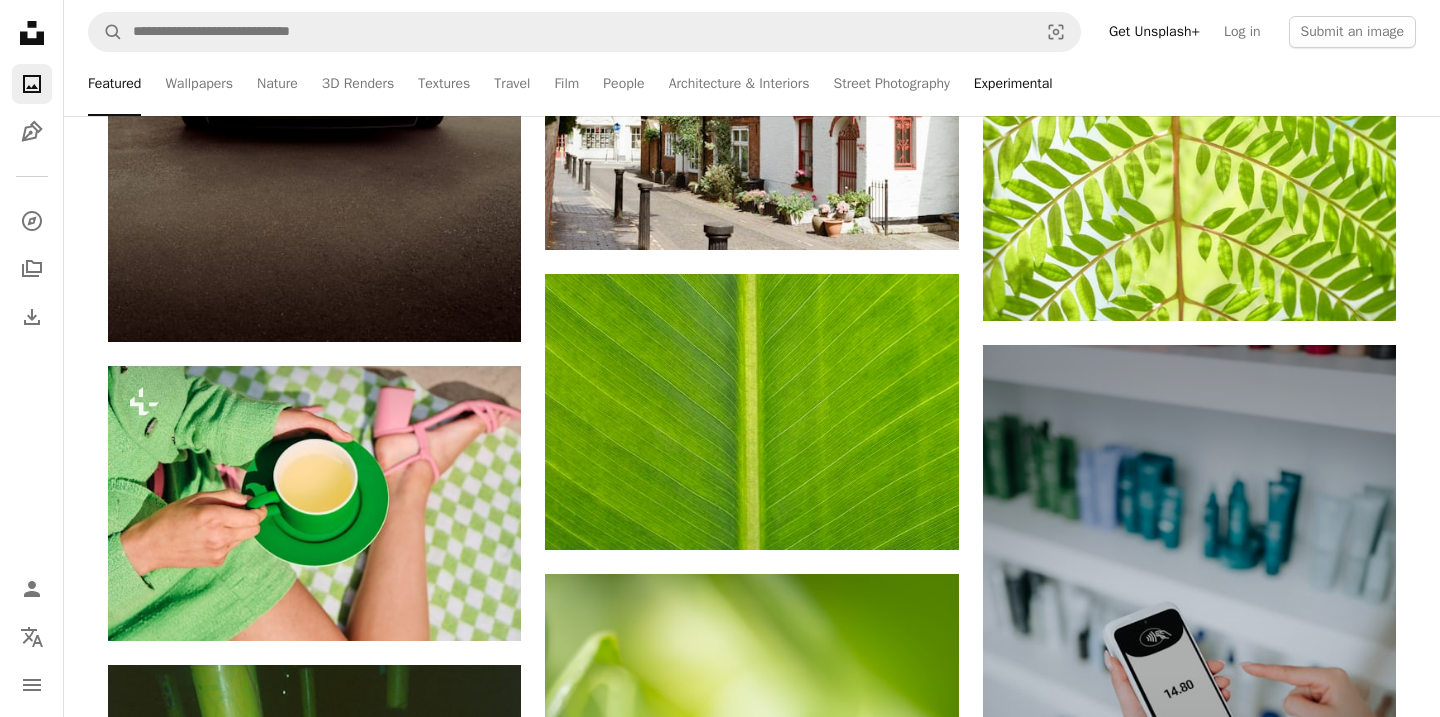 scroll, scrollTop: 14346, scrollLeft: 0, axis: vertical 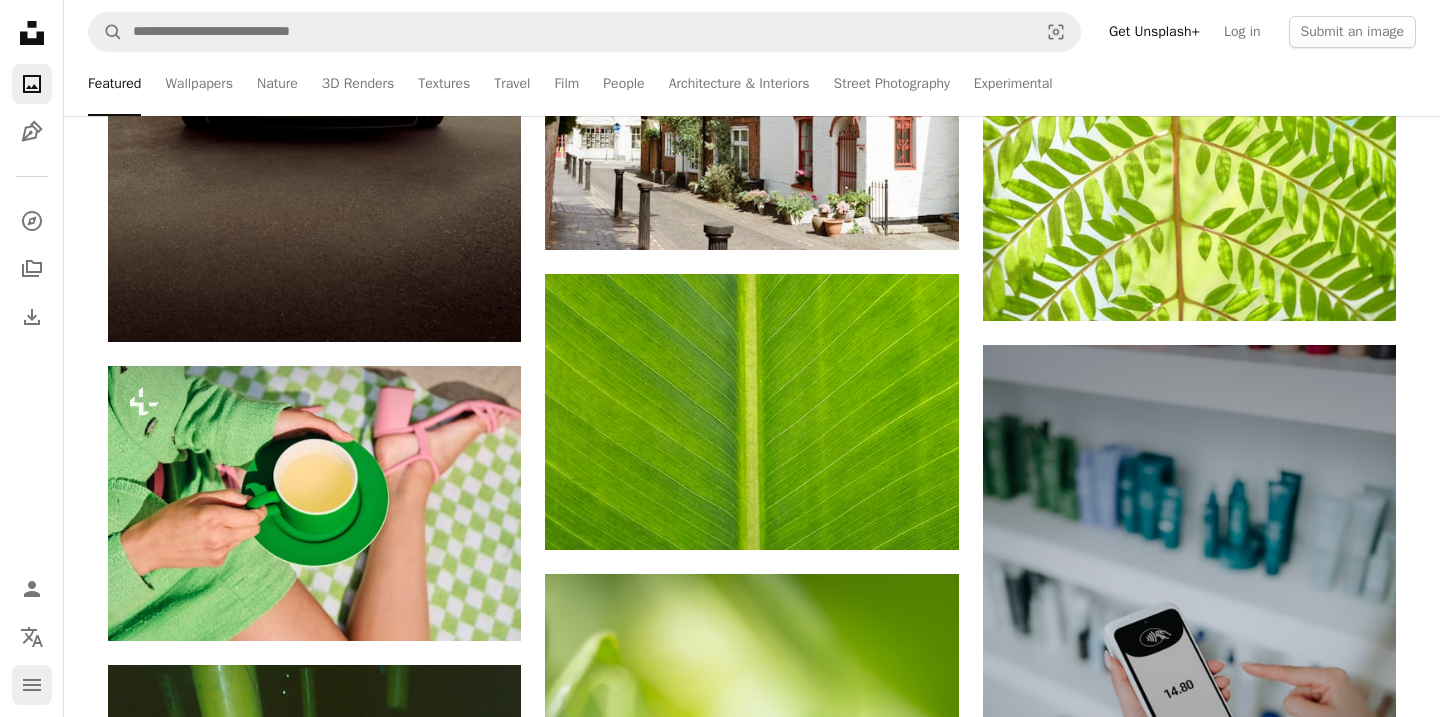 click on "navigation menu" 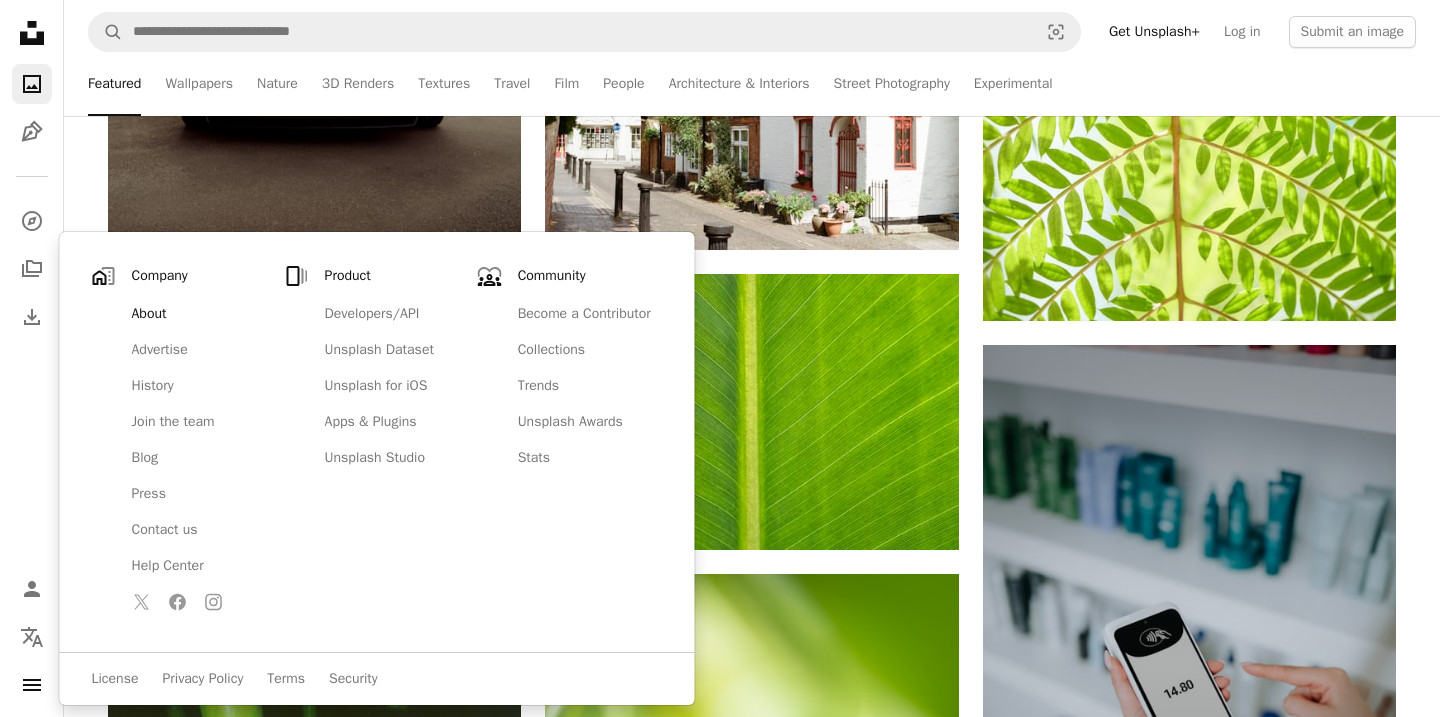 click on "About" at bounding box center [198, 314] 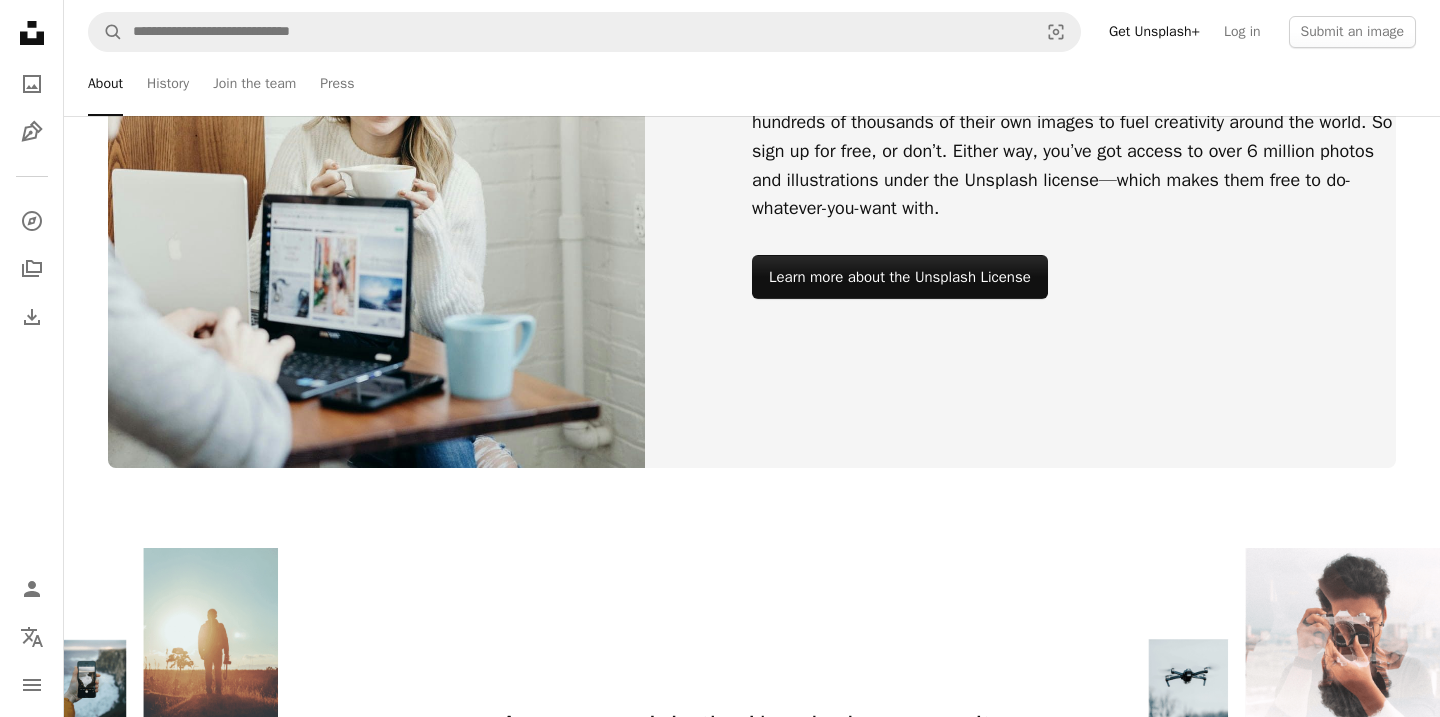 scroll, scrollTop: 2973, scrollLeft: 0, axis: vertical 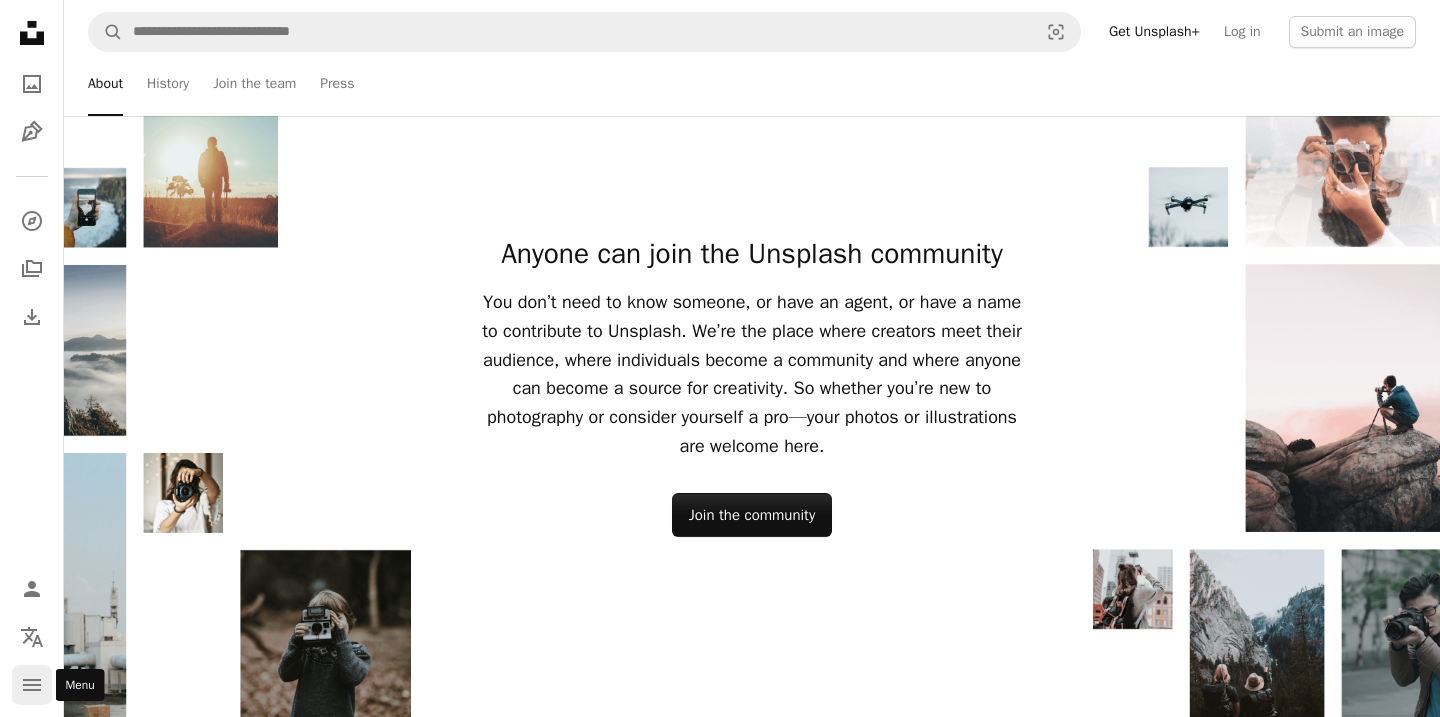 click 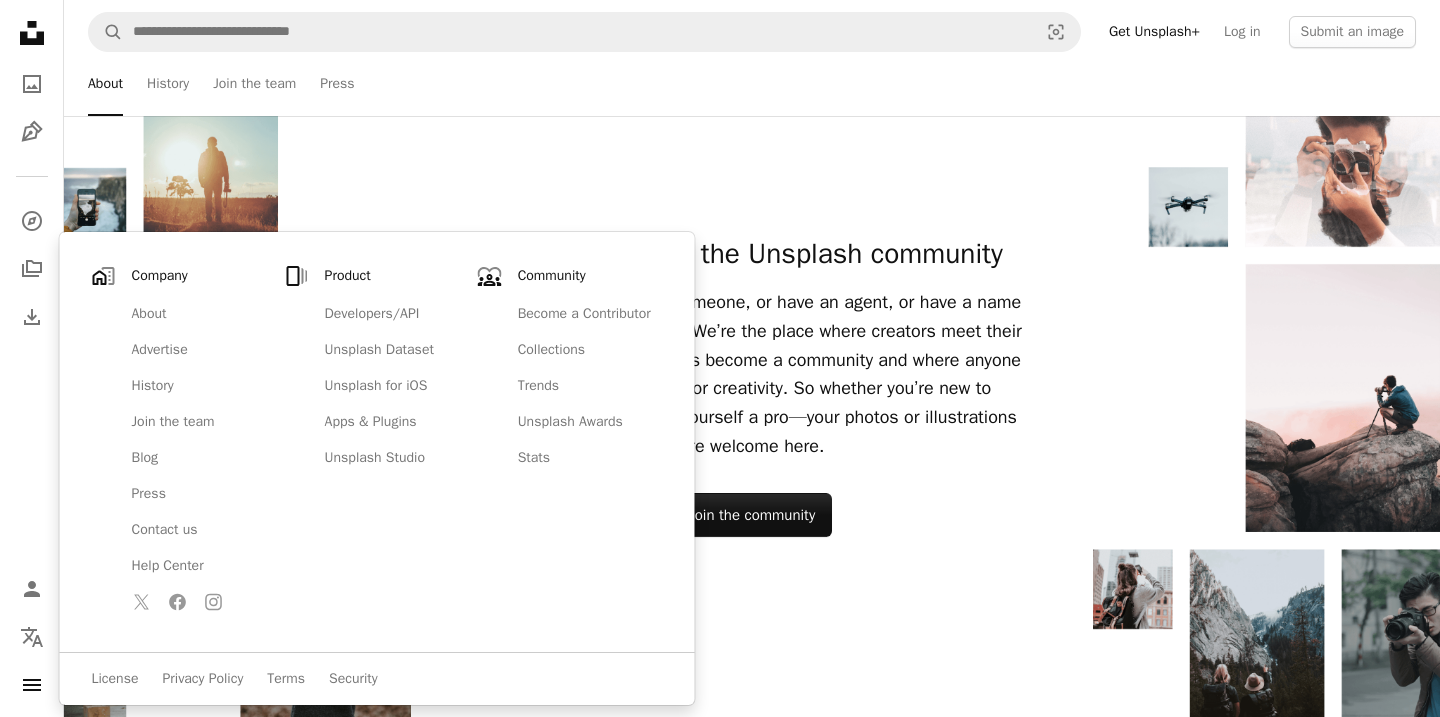 click on "Anyone can join the Unsplash community You don’t need to know someone, or have an agent, or have a name to contribute to Unsplash. We’re the place where creators meet their audience, where individuals become a community and where anyone can become a source for creativity. So whether you’re new to photography or consider yourself a pro—your photos or illustrations are welcome here. Join the community" at bounding box center (752, 398) 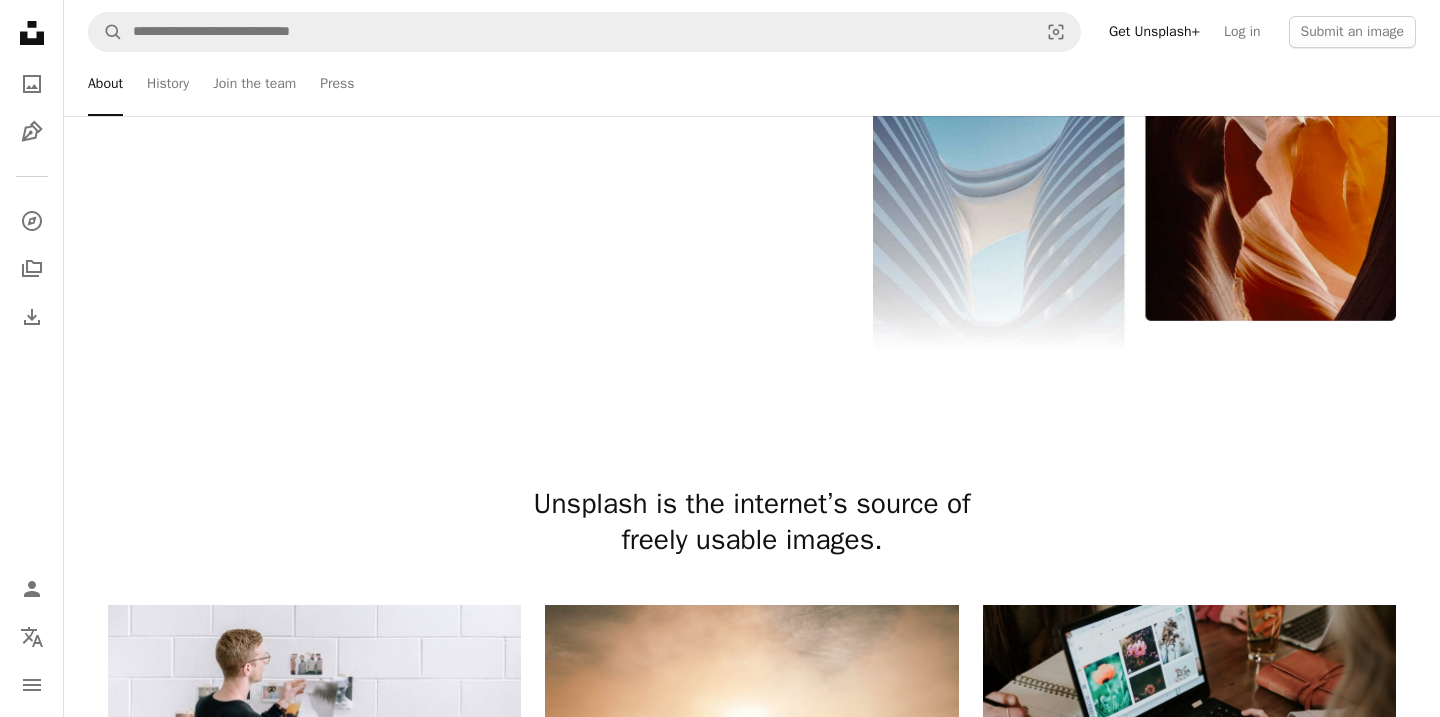 scroll, scrollTop: 0, scrollLeft: 0, axis: both 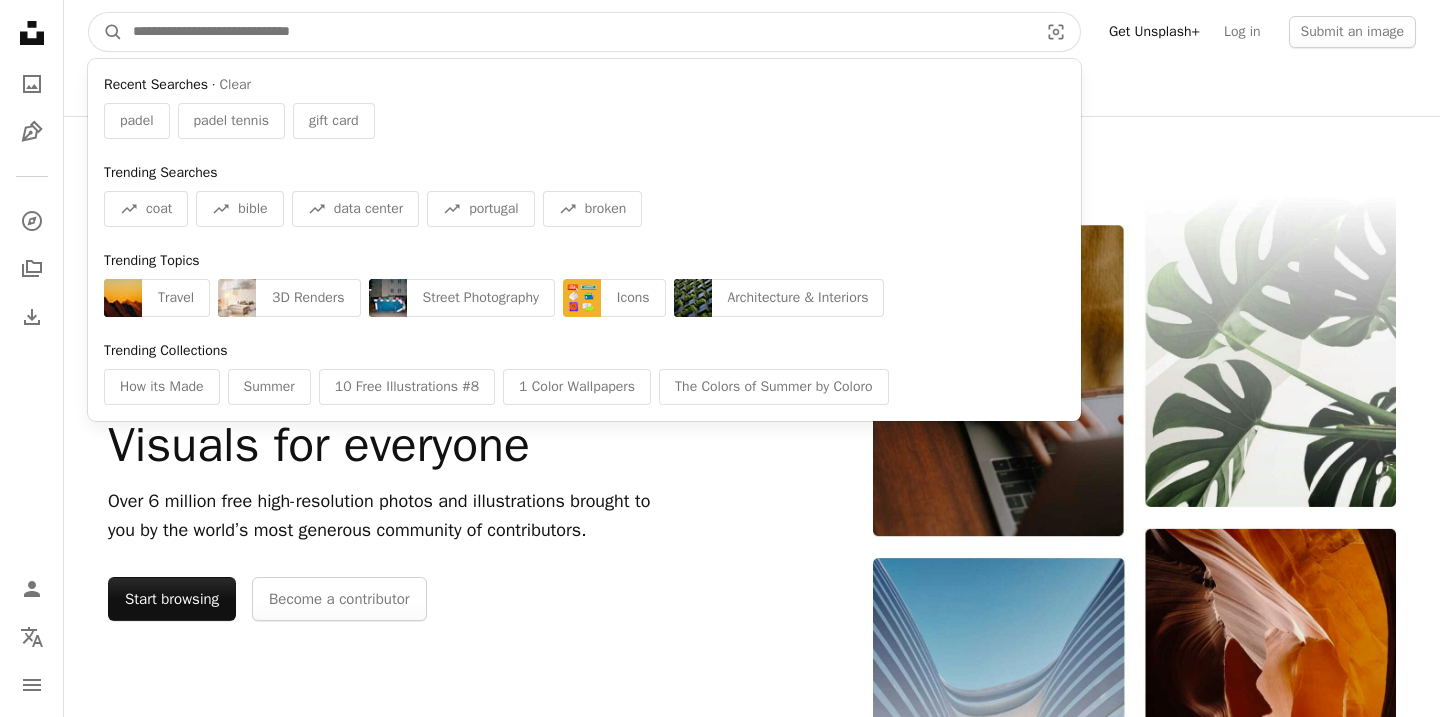 click at bounding box center [577, 32] 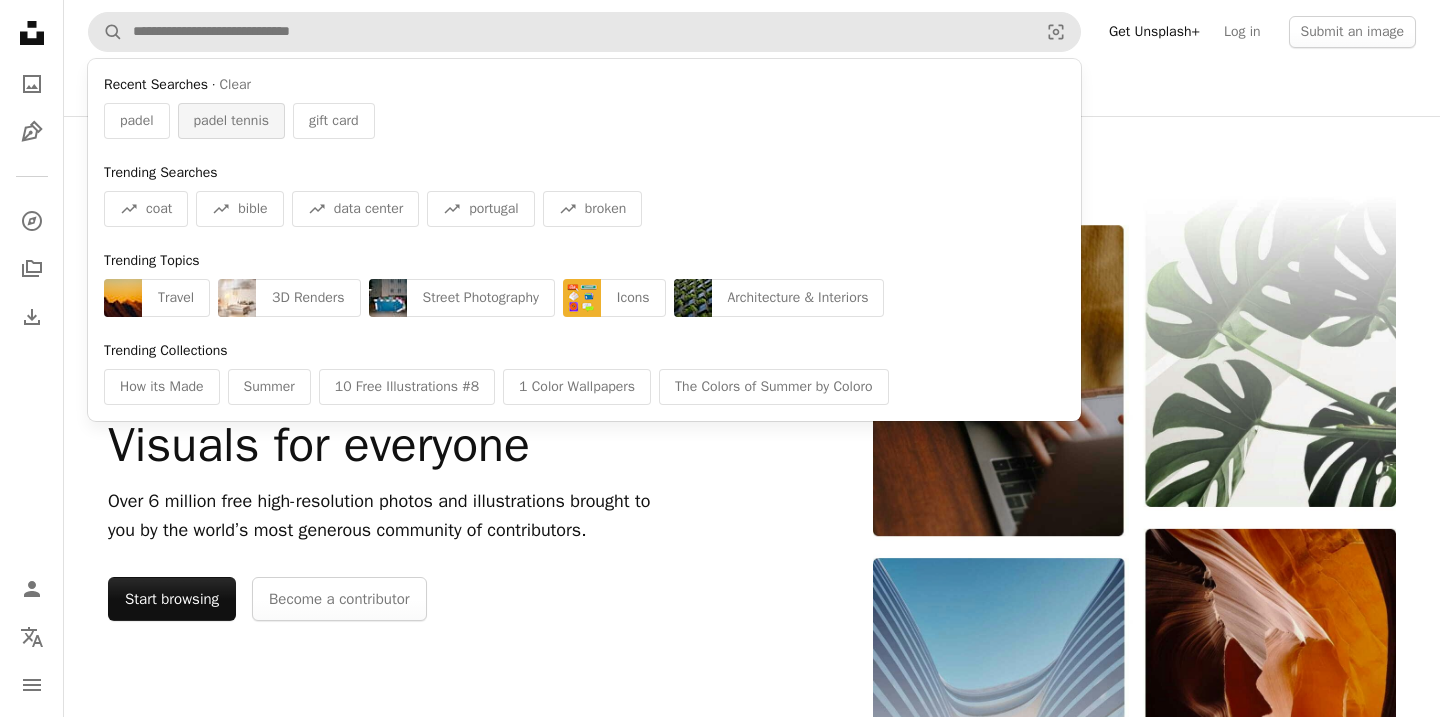 click on "padel tennis" at bounding box center [231, 121] 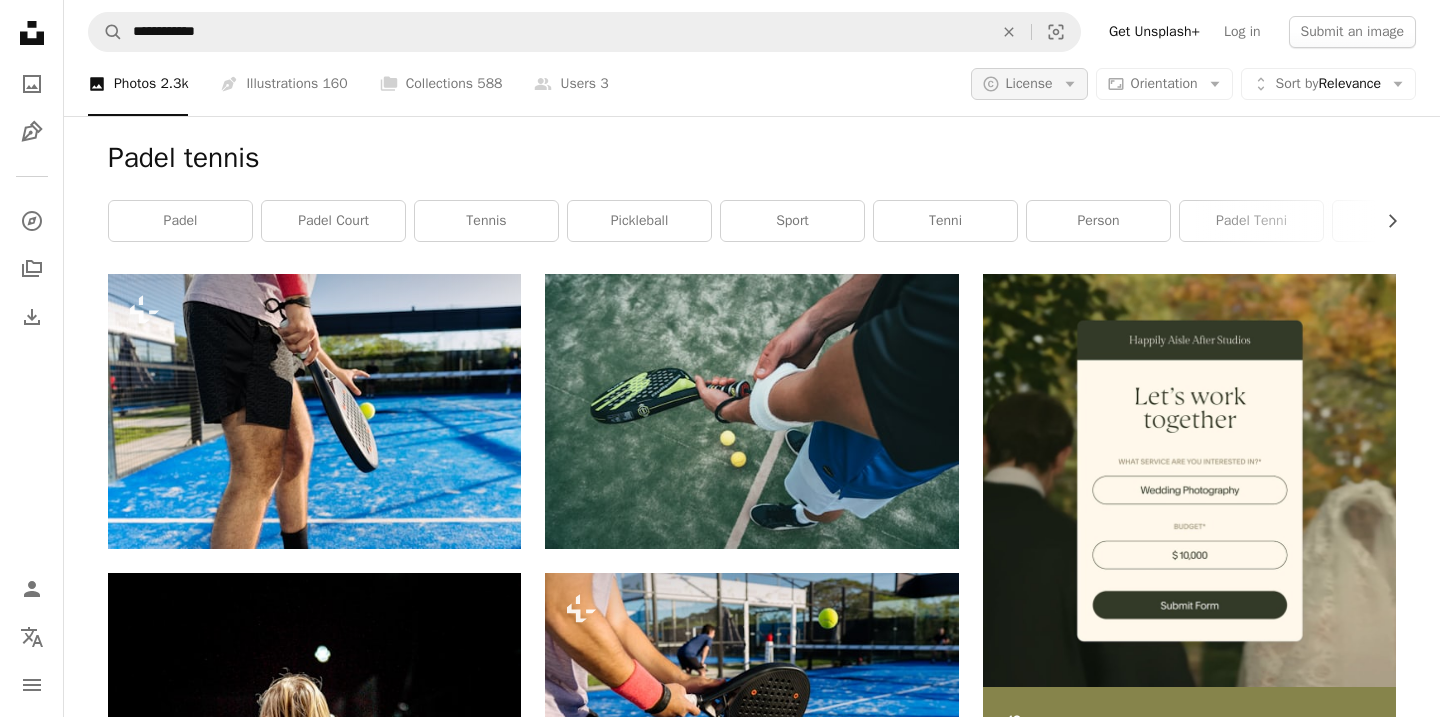 click on "A copyright icon © License Arrow down" at bounding box center [1029, 84] 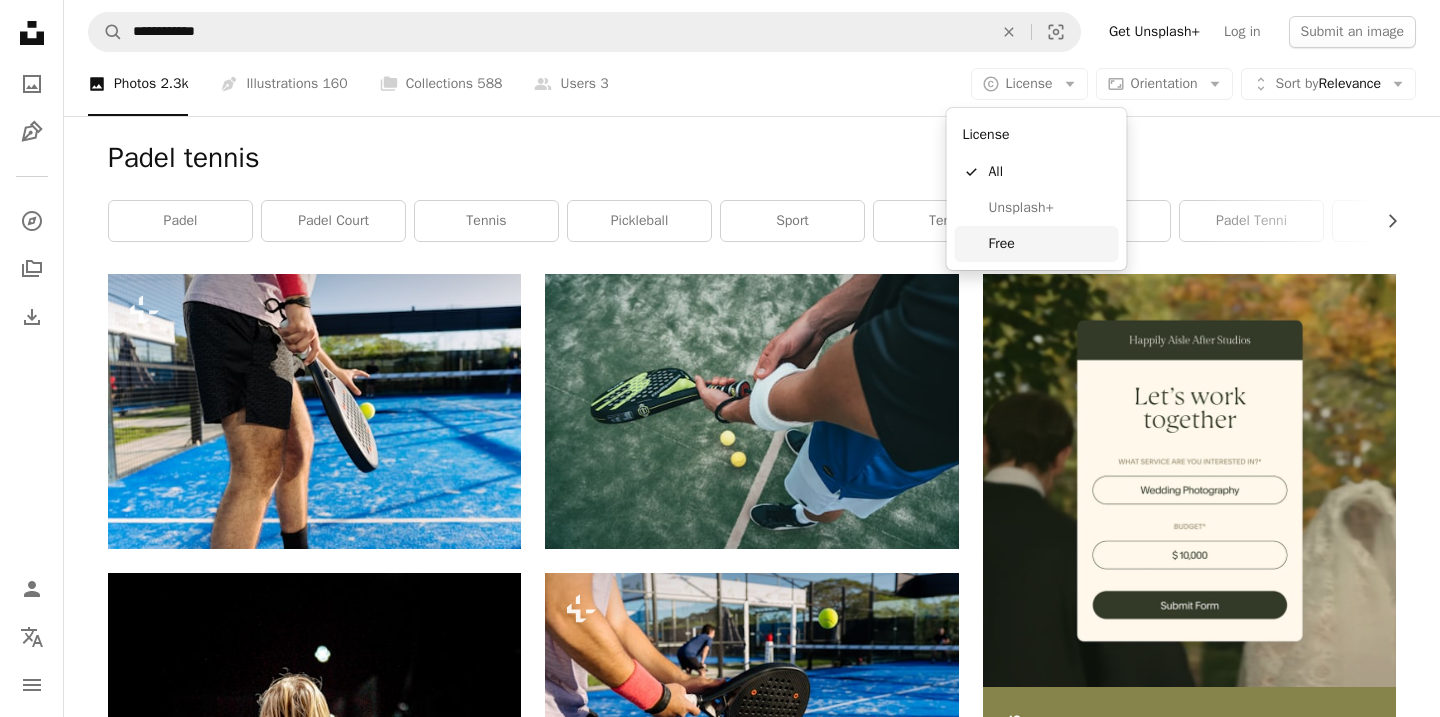 click on "Free" at bounding box center [1050, 244] 